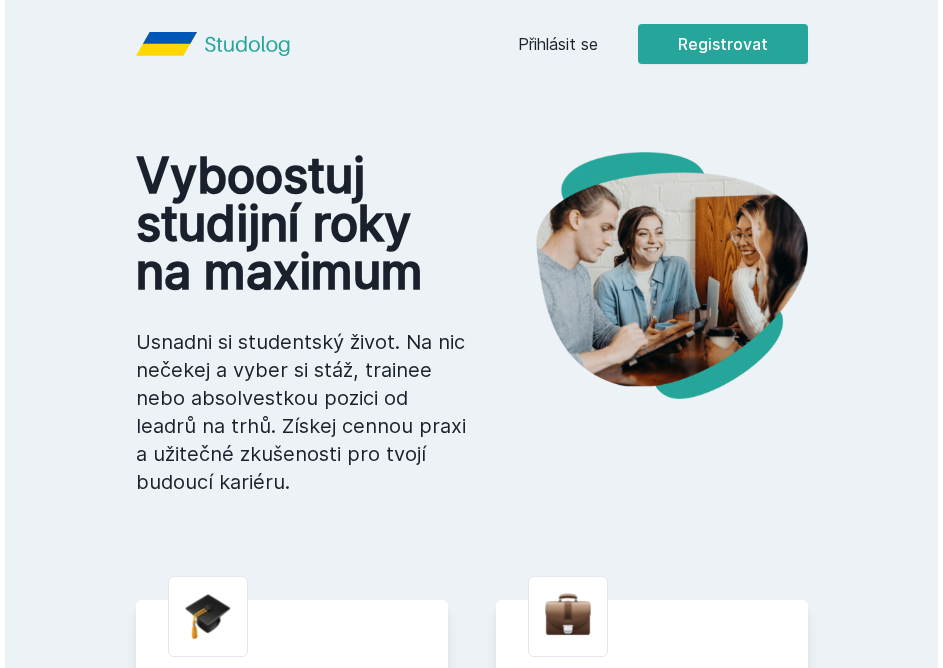 scroll, scrollTop: 0, scrollLeft: 0, axis: both 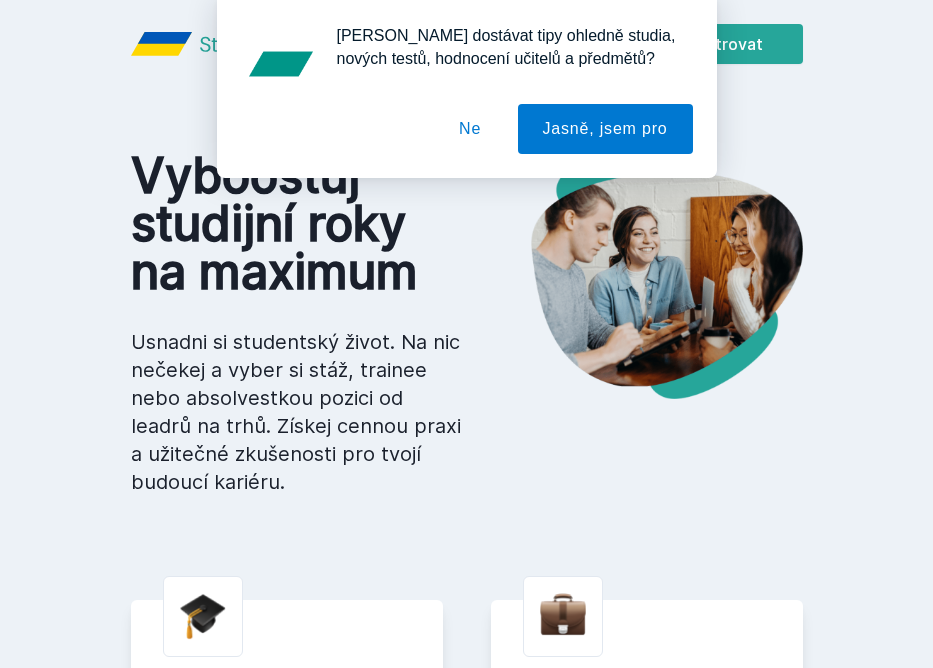 click on "Ne" at bounding box center [470, 129] 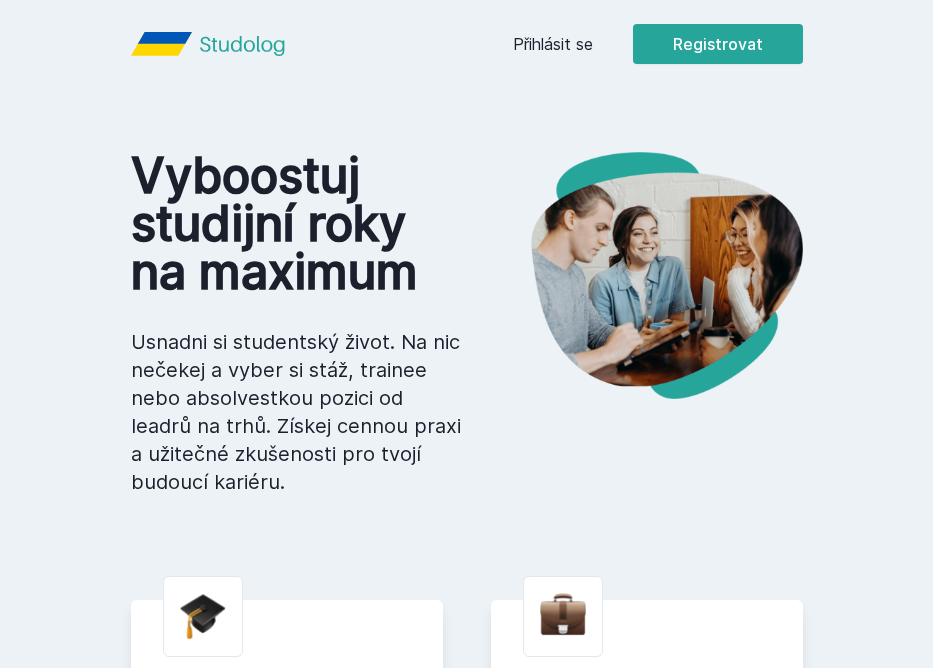 click on "[PERSON_NAME] dostávat tipy ohledně studia, nových testů, hodnocení učitelů a předmětů? Jasně, jsem pro Ne" at bounding box center (466, 89) 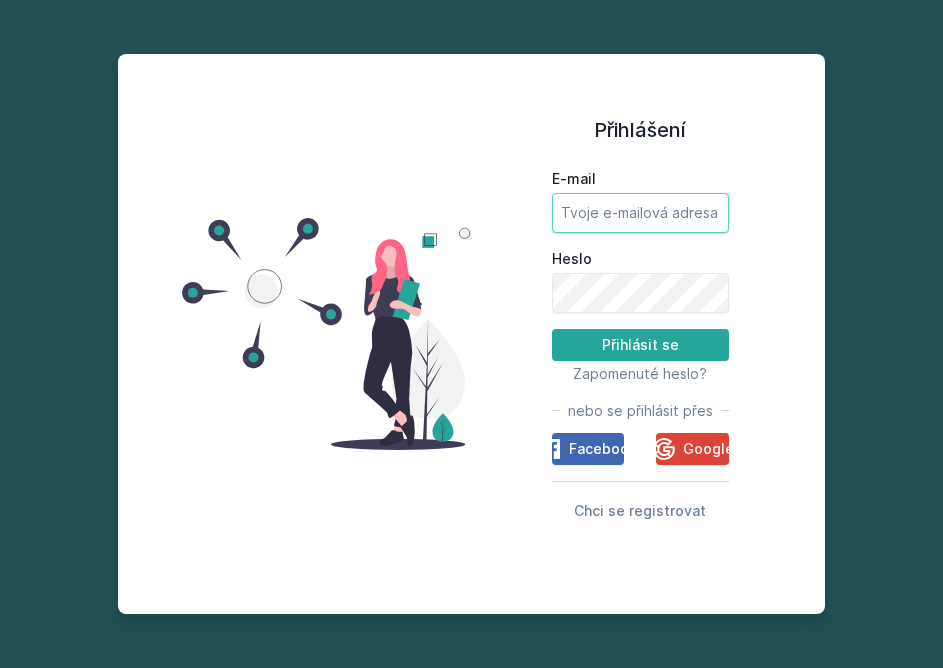 click on "E-mail" at bounding box center (641, 213) 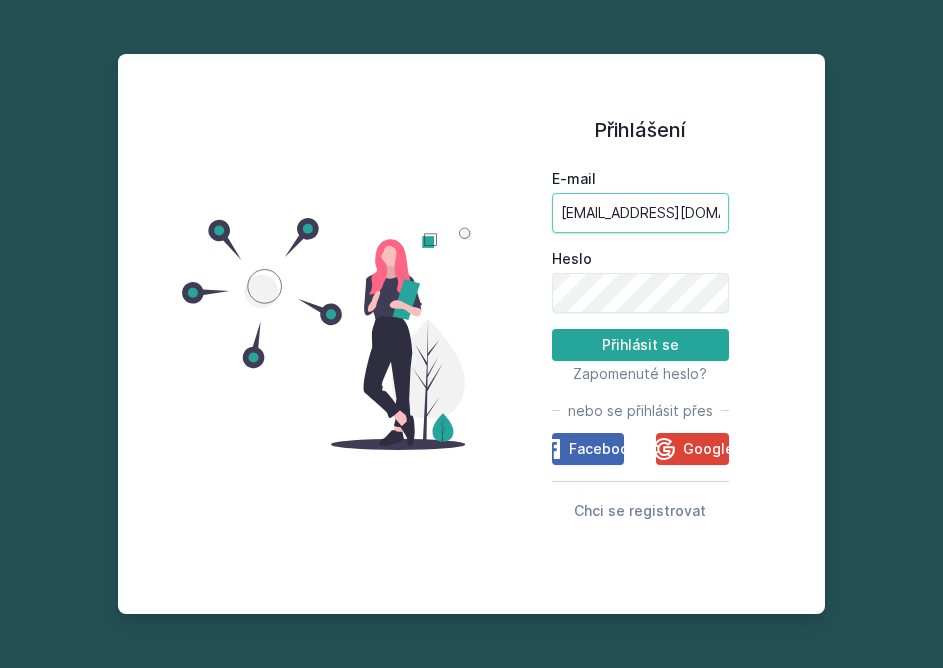 drag, startPoint x: 540, startPoint y: 216, endPoint x: 365, endPoint y: 214, distance: 175.01143 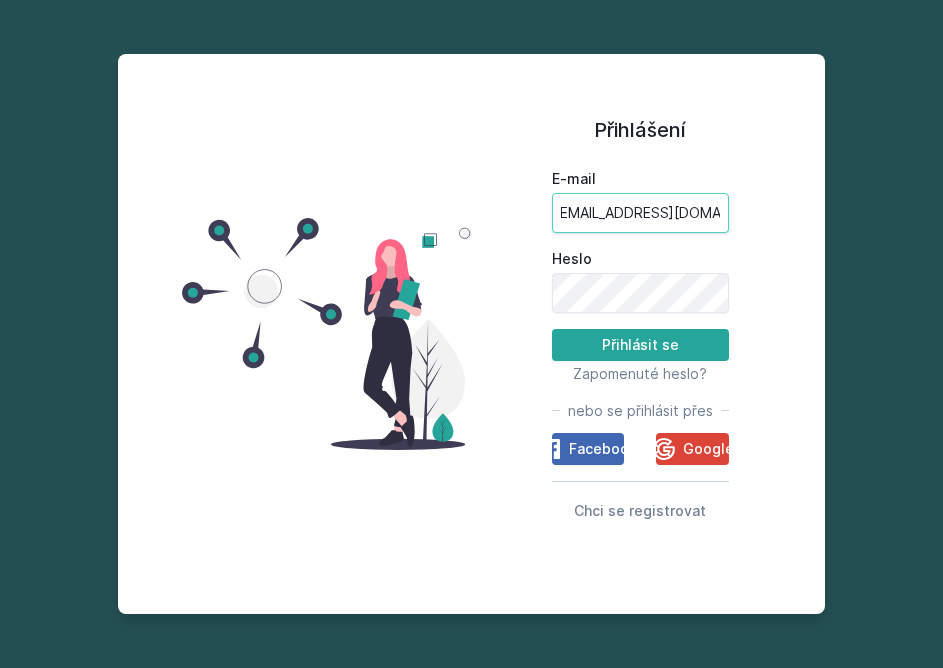 scroll, scrollTop: 0, scrollLeft: 14, axis: horizontal 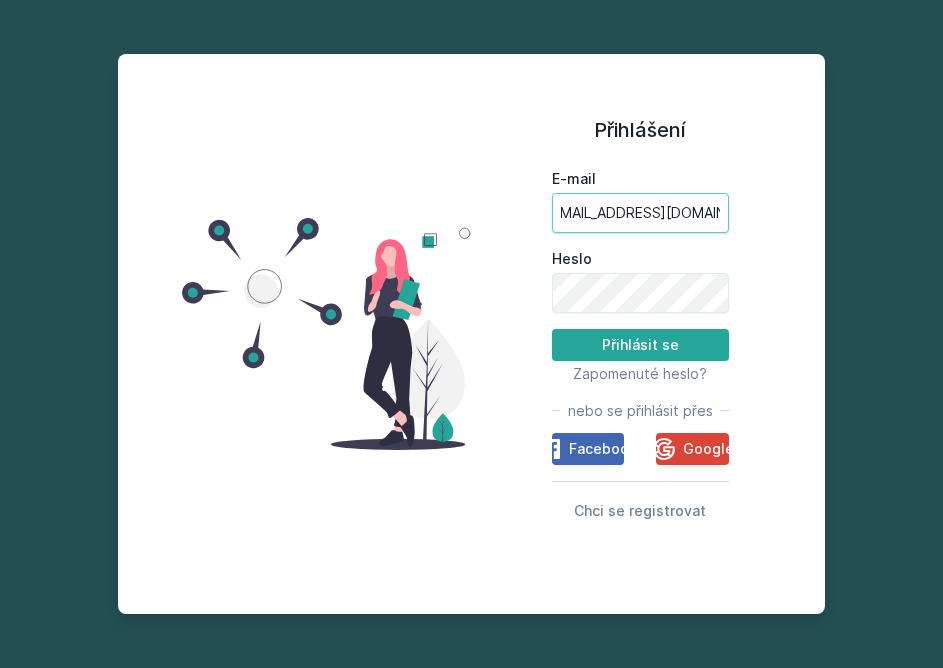 type on "[EMAIL_ADDRESS][DOMAIN_NAME]" 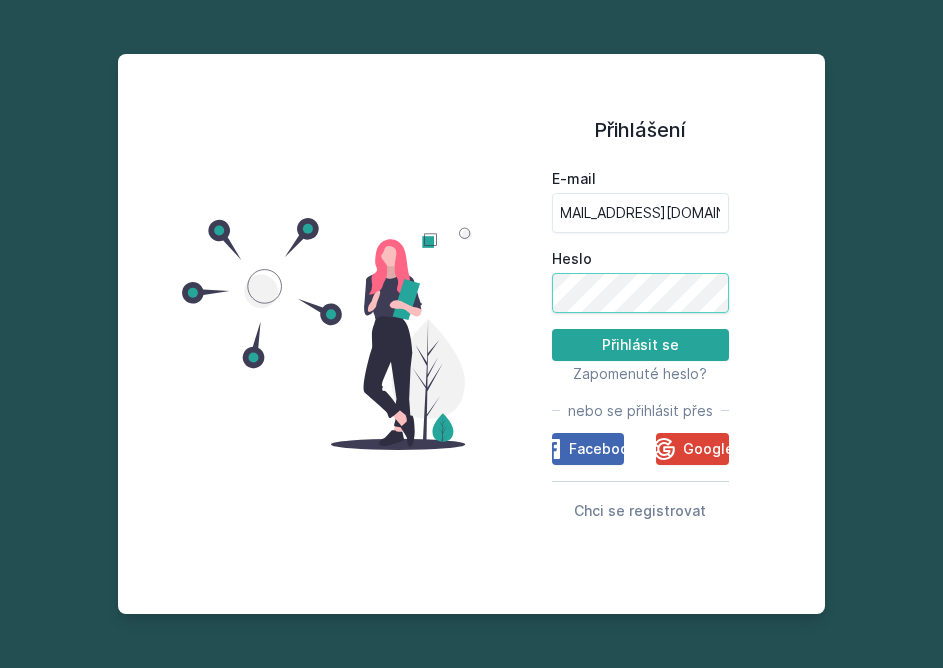 scroll, scrollTop: 0, scrollLeft: 0, axis: both 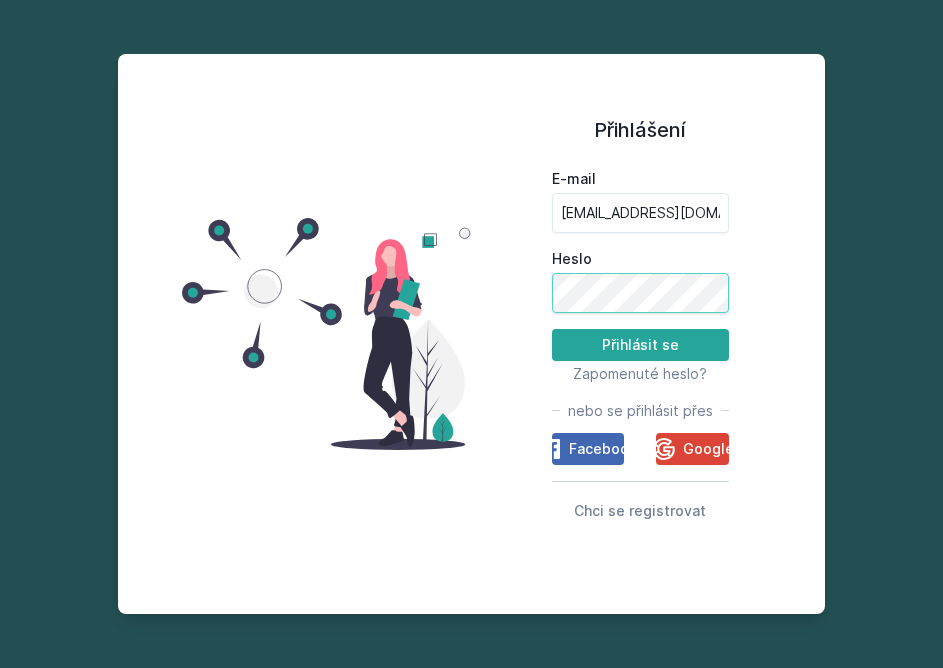 click on "Přihlásit se" at bounding box center [641, 345] 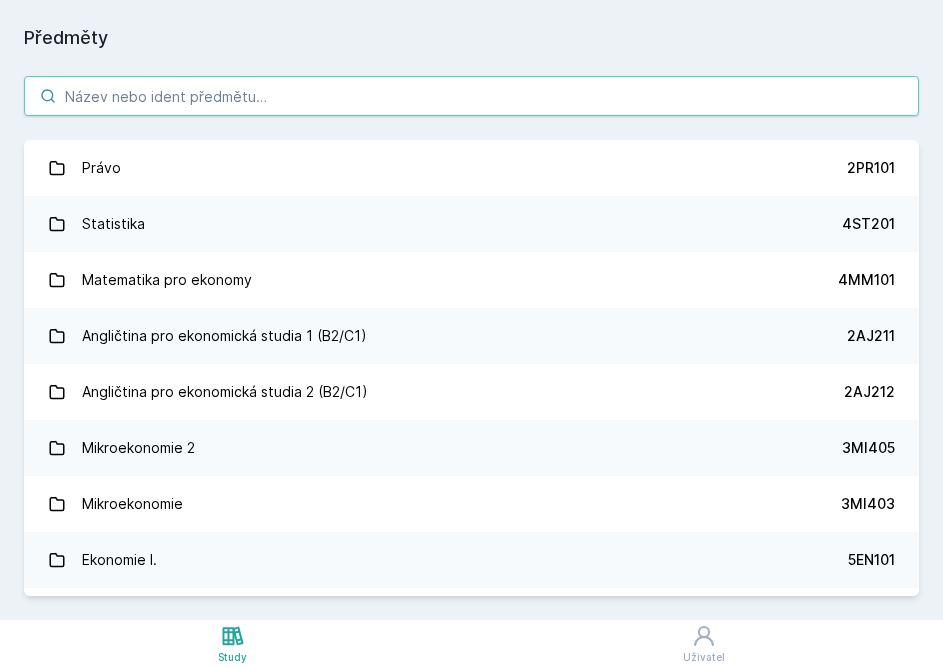 click at bounding box center (471, 96) 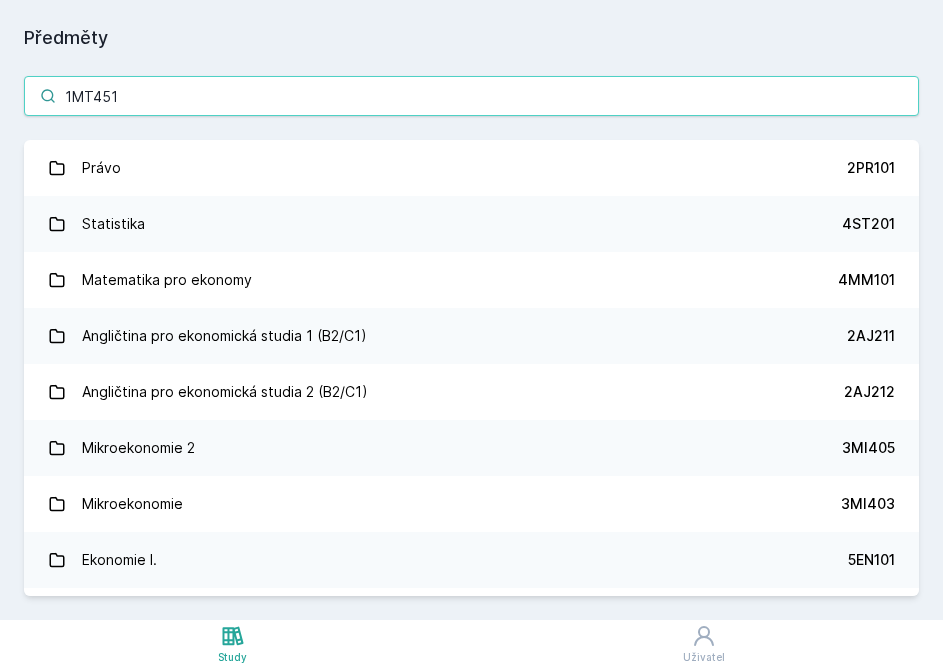type on "1MT451" 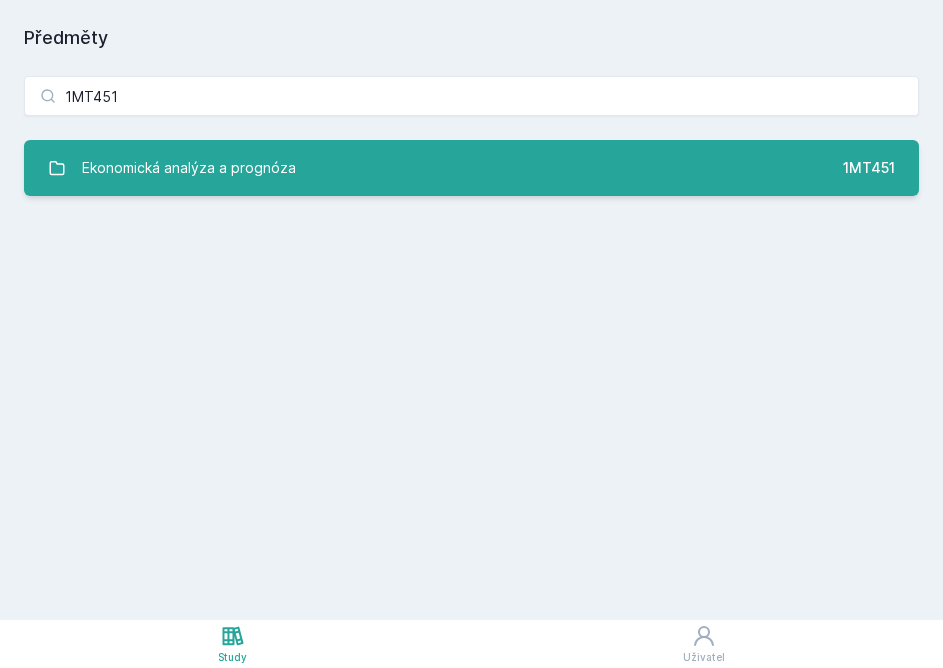 click on "Ekonomická analýza a prognóza   1MT451" at bounding box center [471, 168] 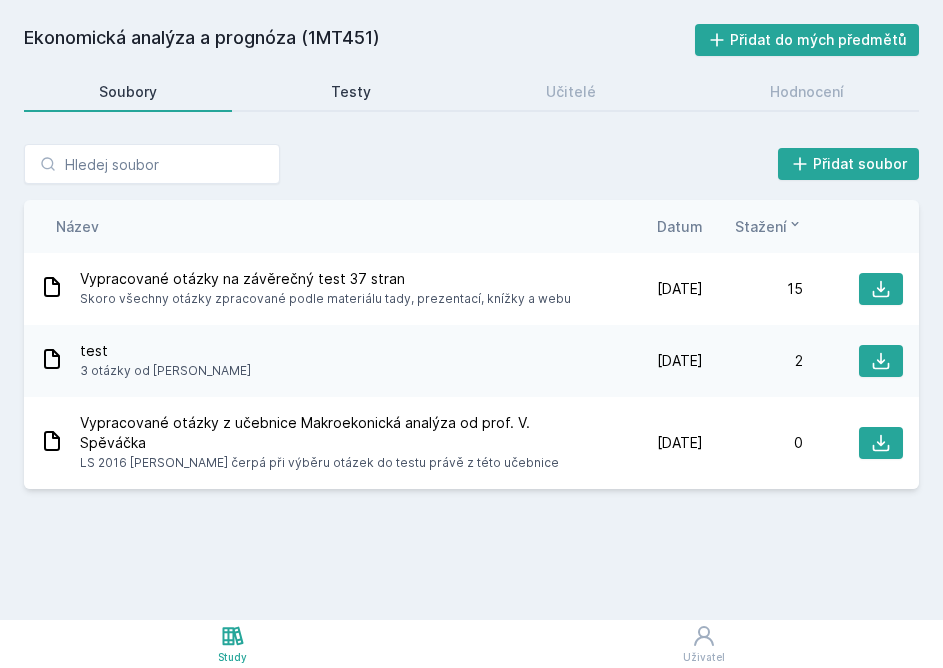 click on "Testy" at bounding box center (351, 92) 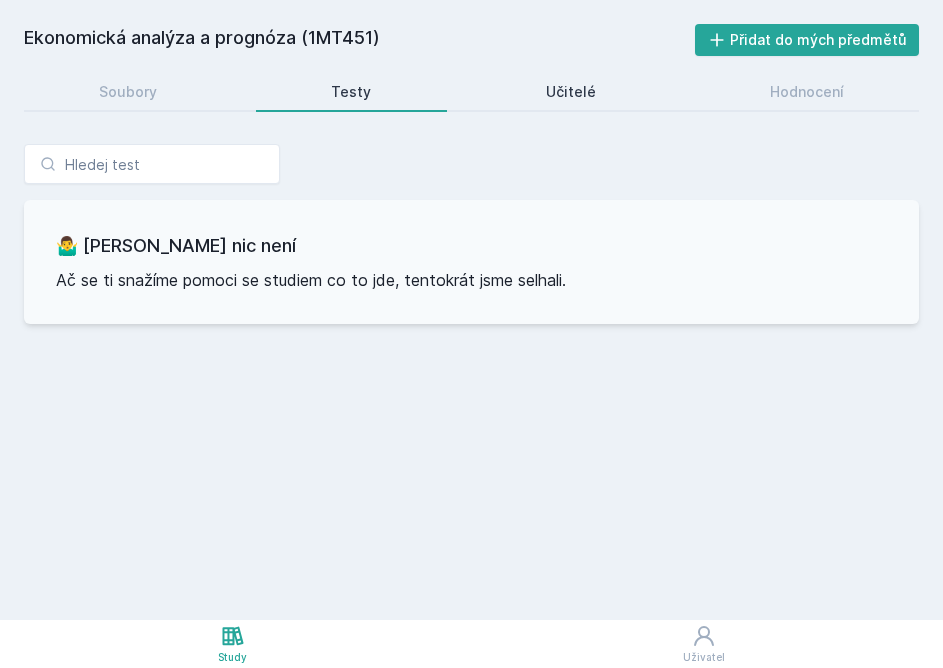 click on "Učitelé" at bounding box center [571, 92] 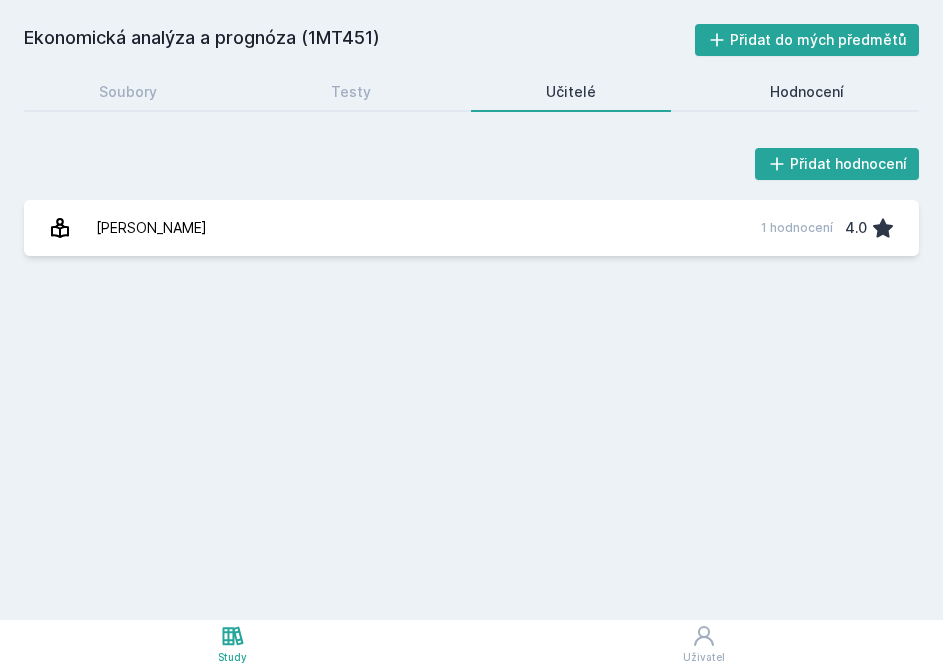 click on "Hodnocení" at bounding box center (807, 92) 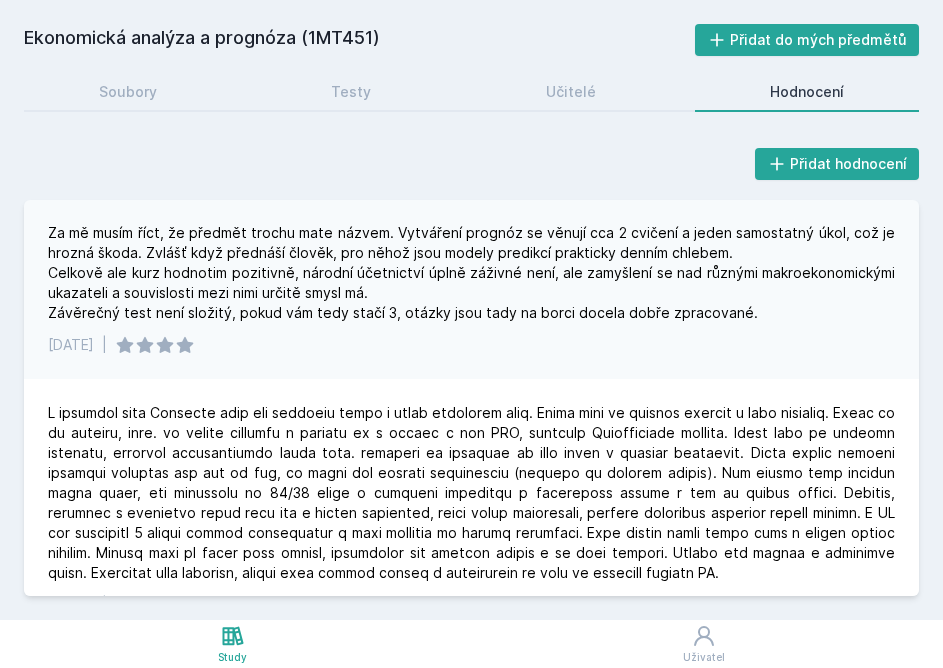 scroll, scrollTop: 264, scrollLeft: 0, axis: vertical 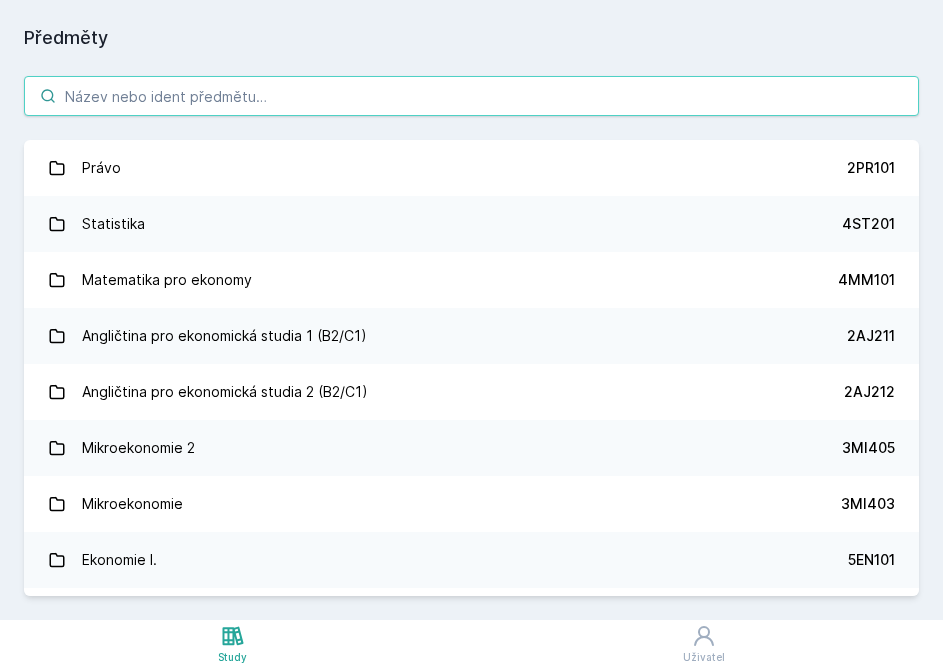 click at bounding box center [471, 96] 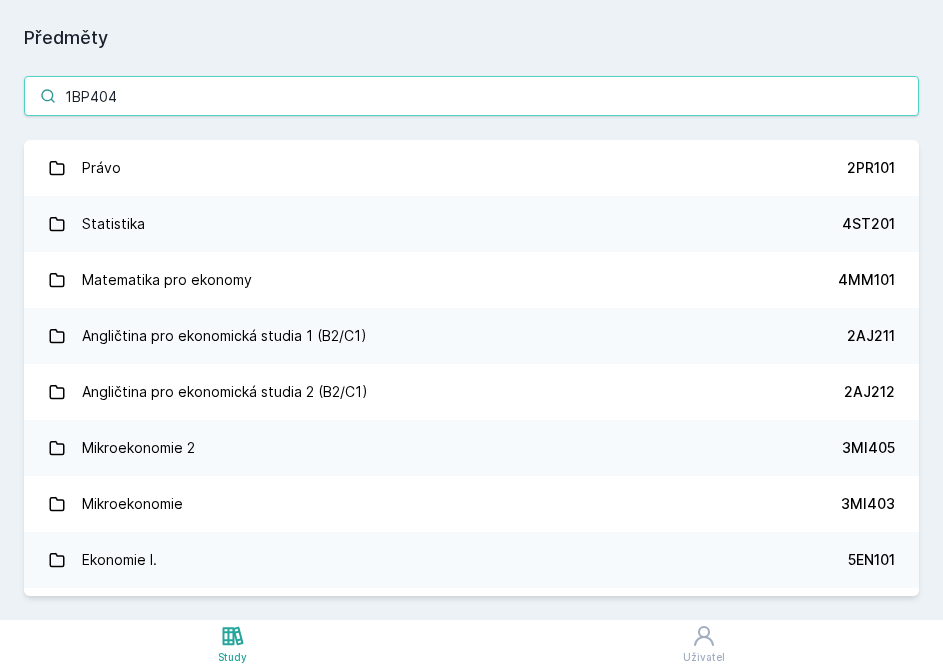 type on "1BP404" 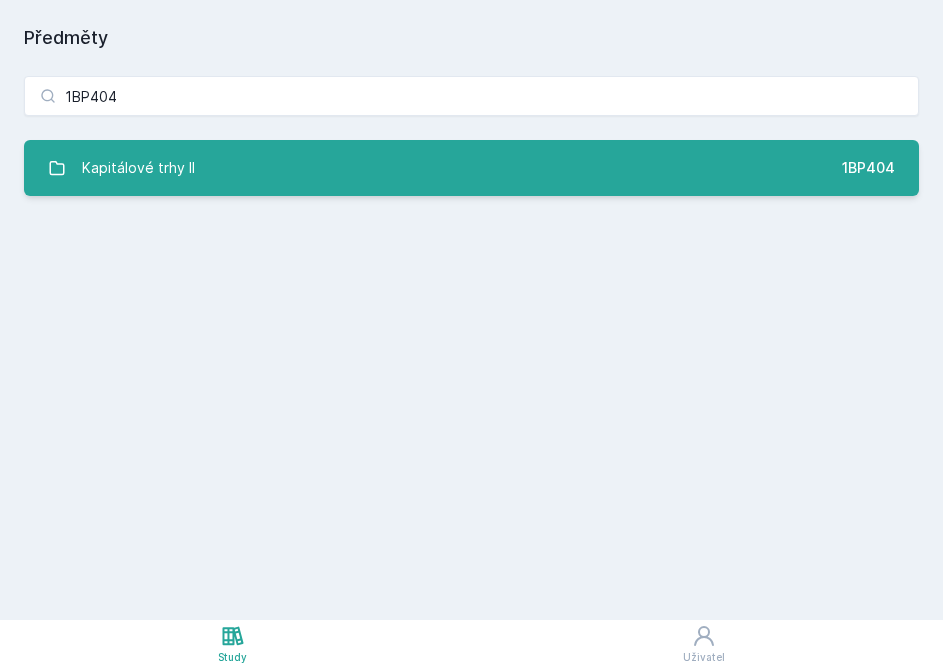 click on "Kapitálové trhy II   1BP404" at bounding box center (471, 168) 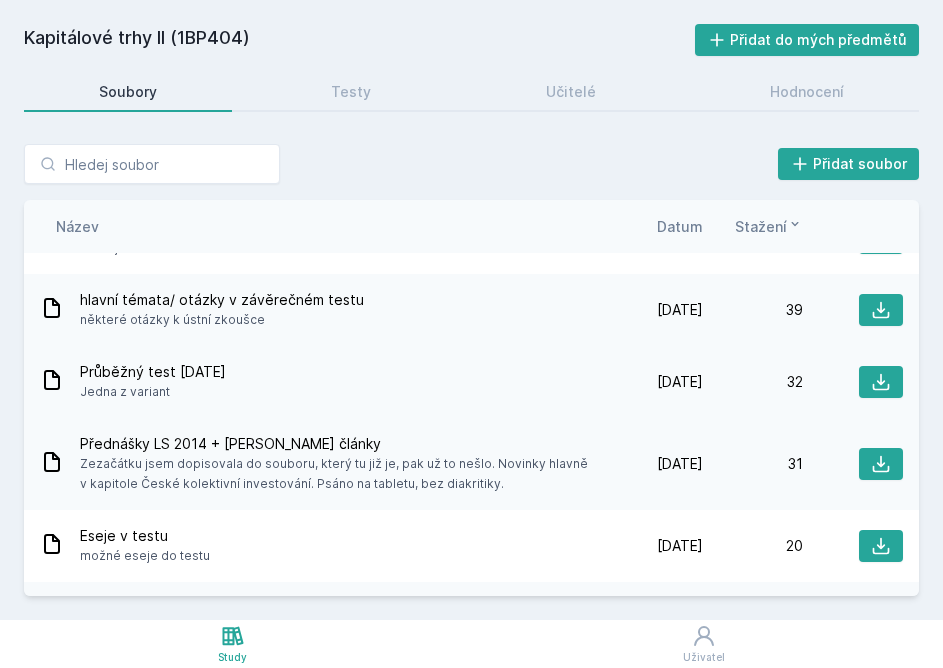 scroll, scrollTop: 0, scrollLeft: 0, axis: both 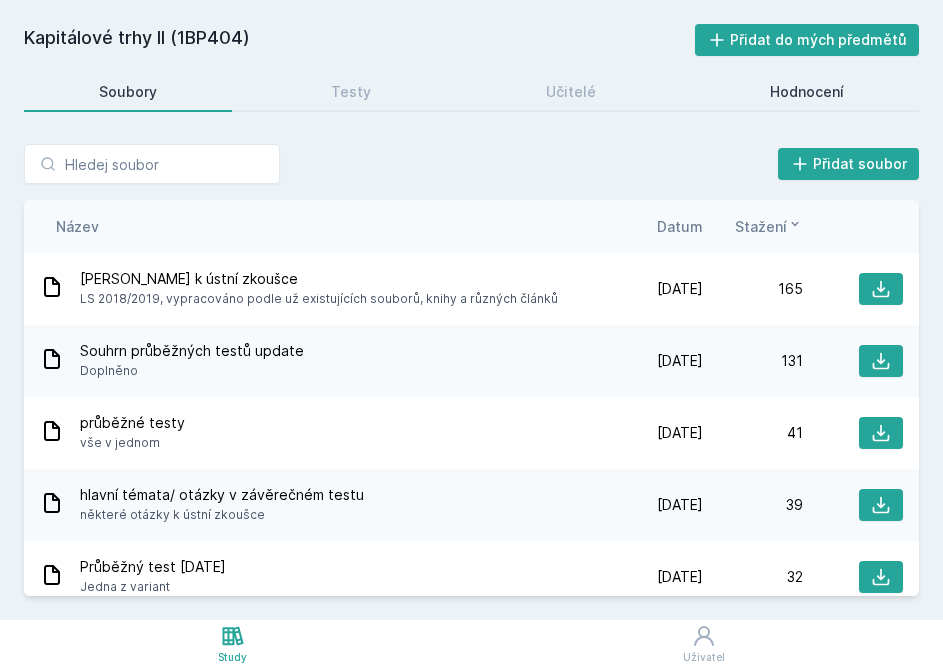 click on "Hodnocení" at bounding box center (807, 92) 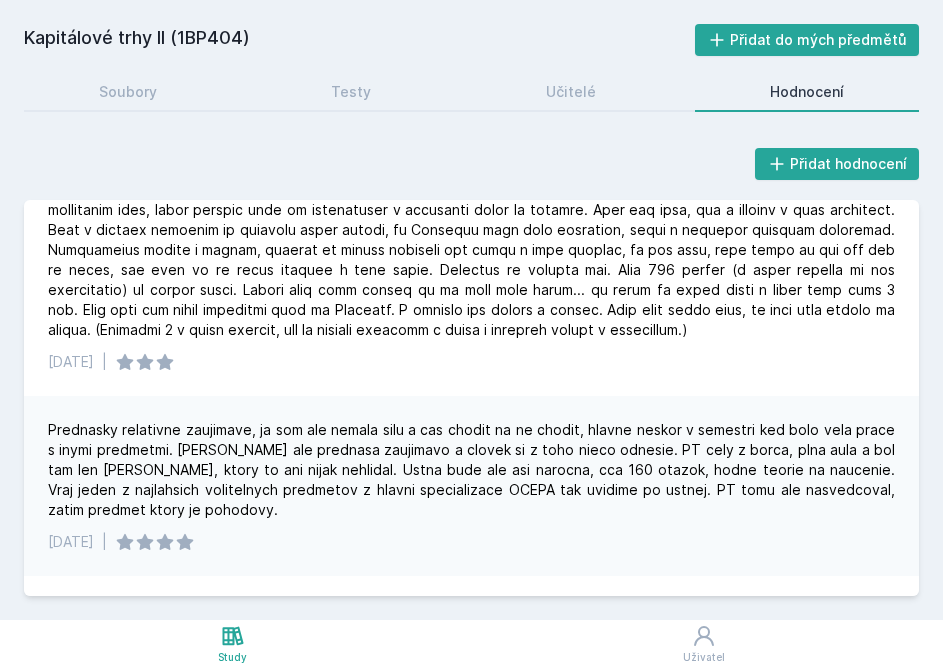 scroll, scrollTop: 1000, scrollLeft: 0, axis: vertical 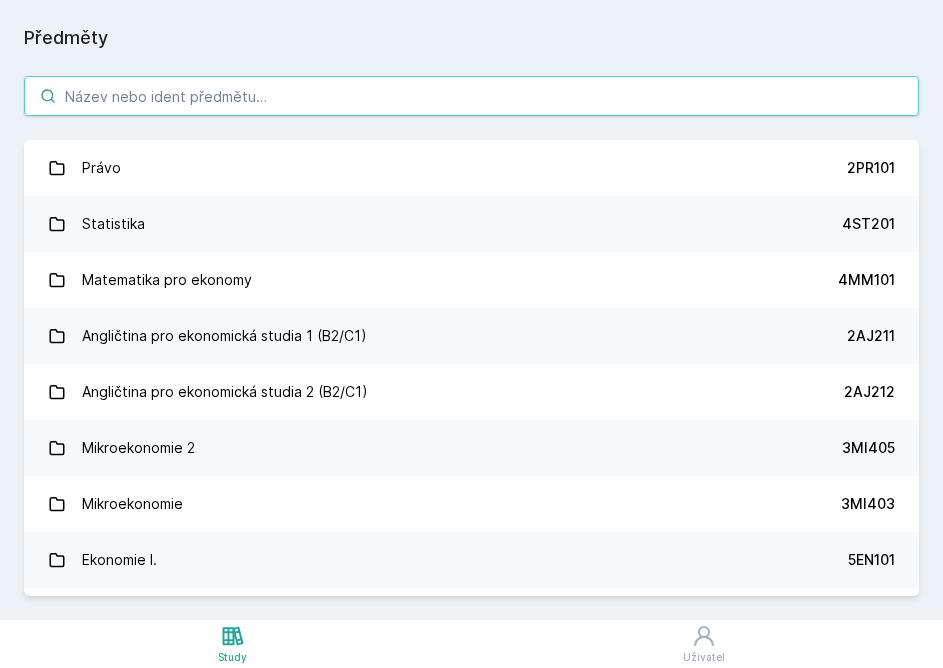 click at bounding box center (471, 96) 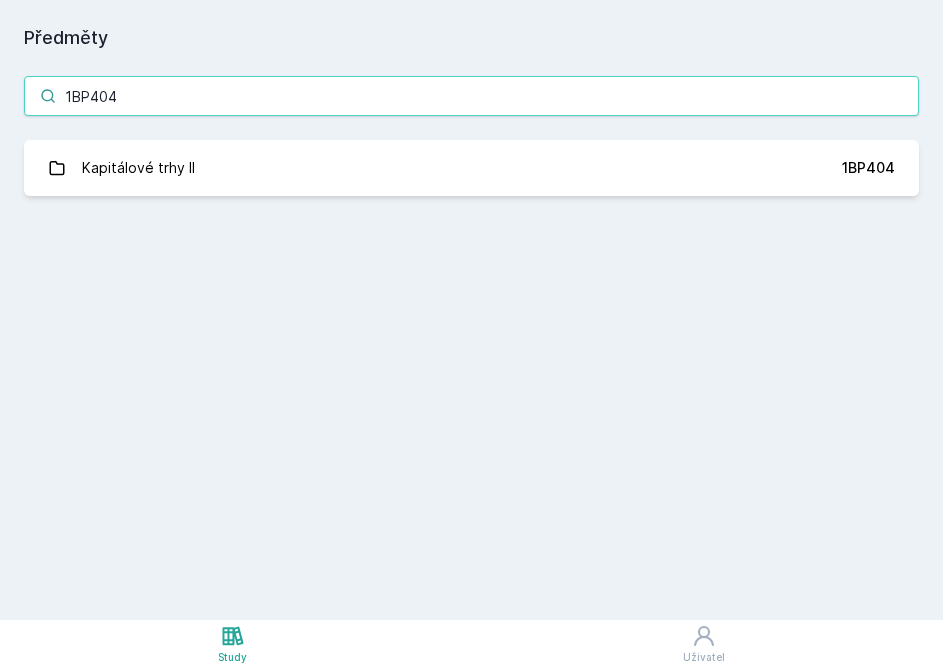 type on "1BP404" 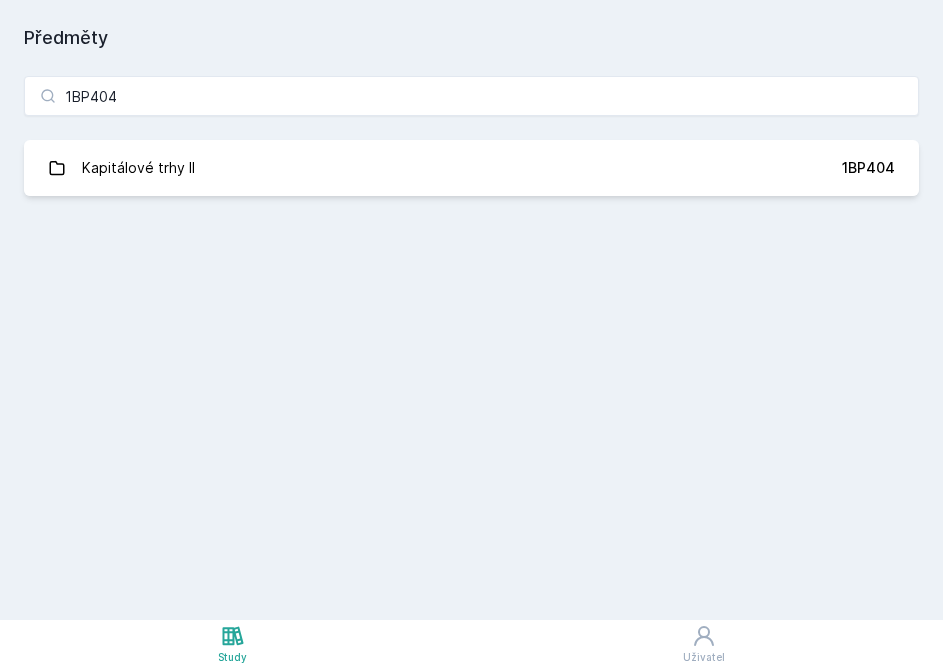 click on "1BP404         Kapitálové trhy II   1BP404         Jejda, něco se pokazilo." at bounding box center (471, 136) 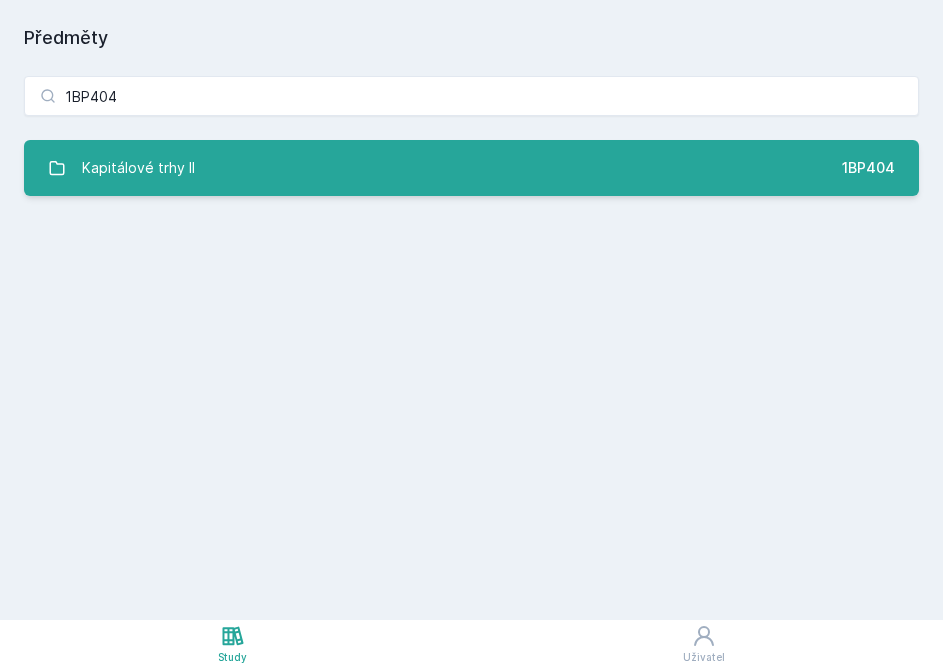 click on "Kapitálové trhy II   1BP404" at bounding box center (471, 168) 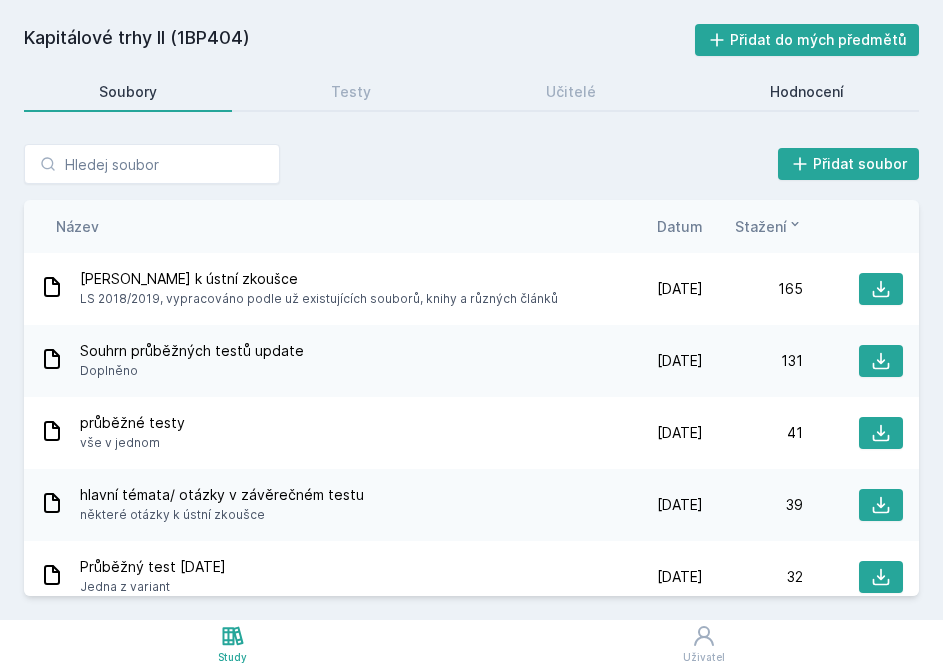 click on "Hodnocení" at bounding box center [807, 92] 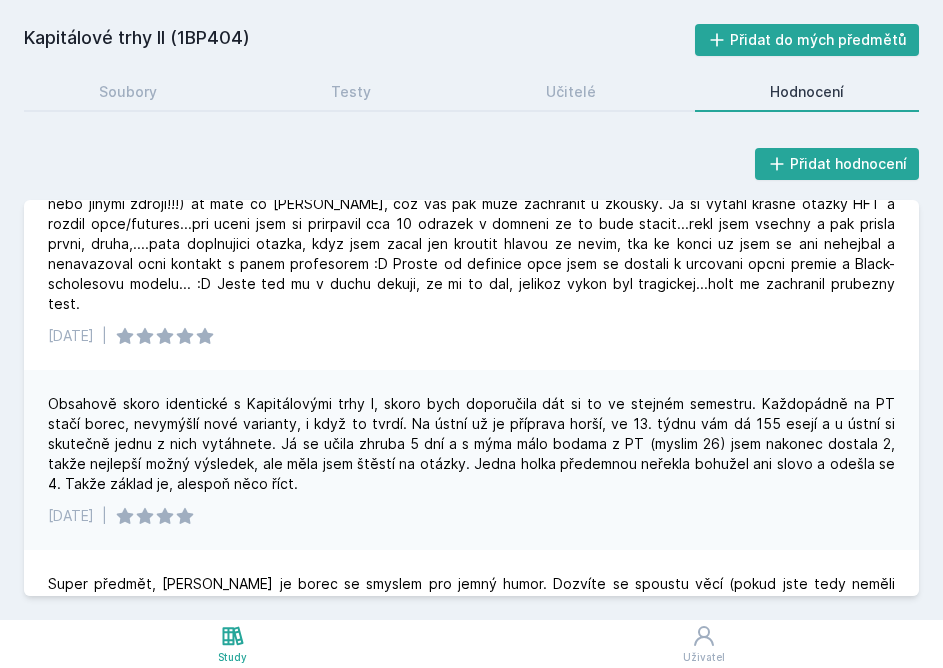scroll, scrollTop: 2300, scrollLeft: 0, axis: vertical 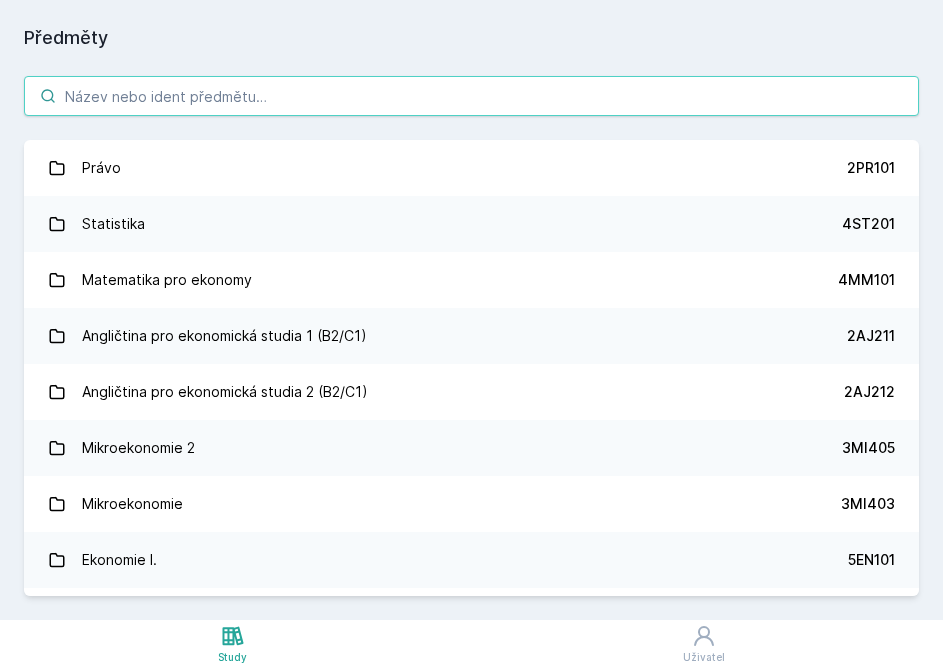 click at bounding box center (471, 96) 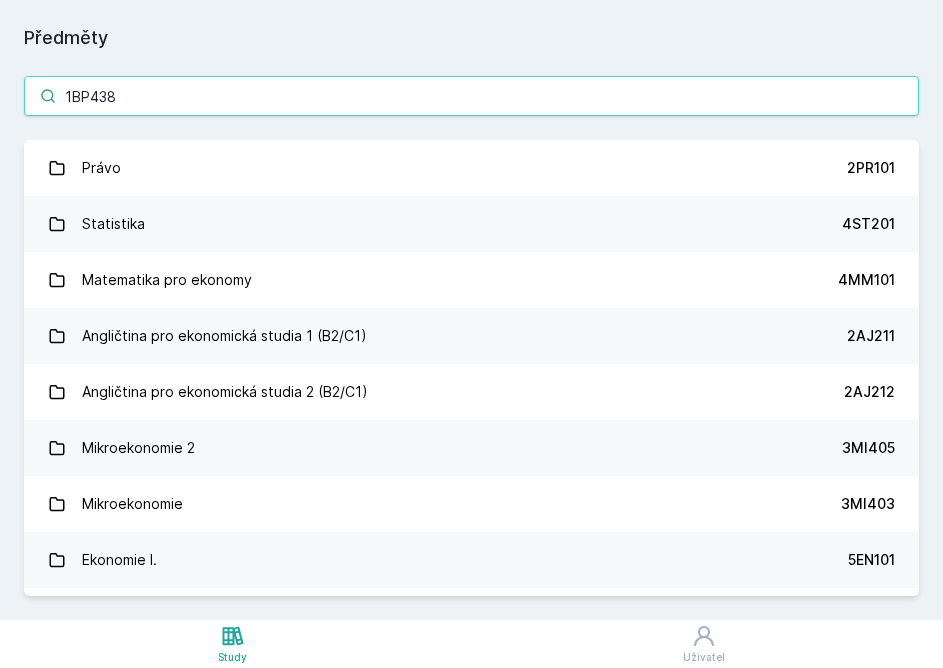 type on "1BP438" 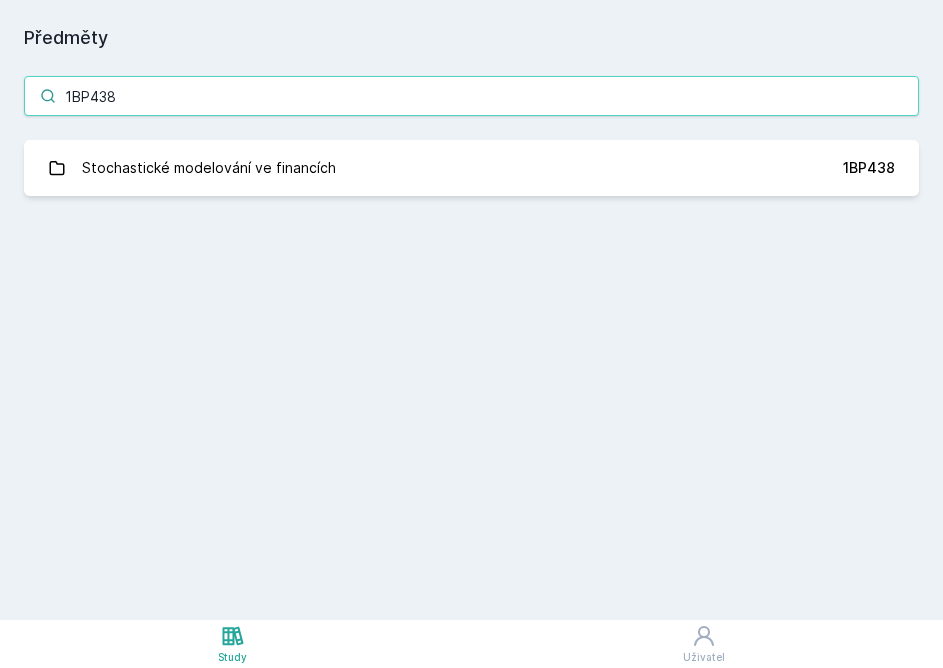 drag, startPoint x: 320, startPoint y: 105, endPoint x: -24, endPoint y: 107, distance: 344.00583 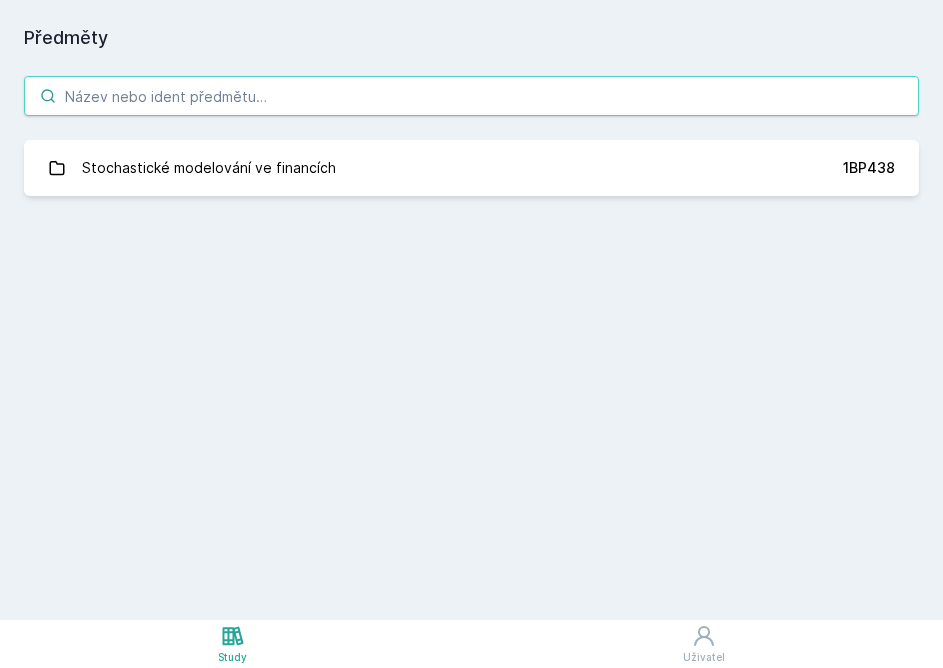 paste on "1BP414" 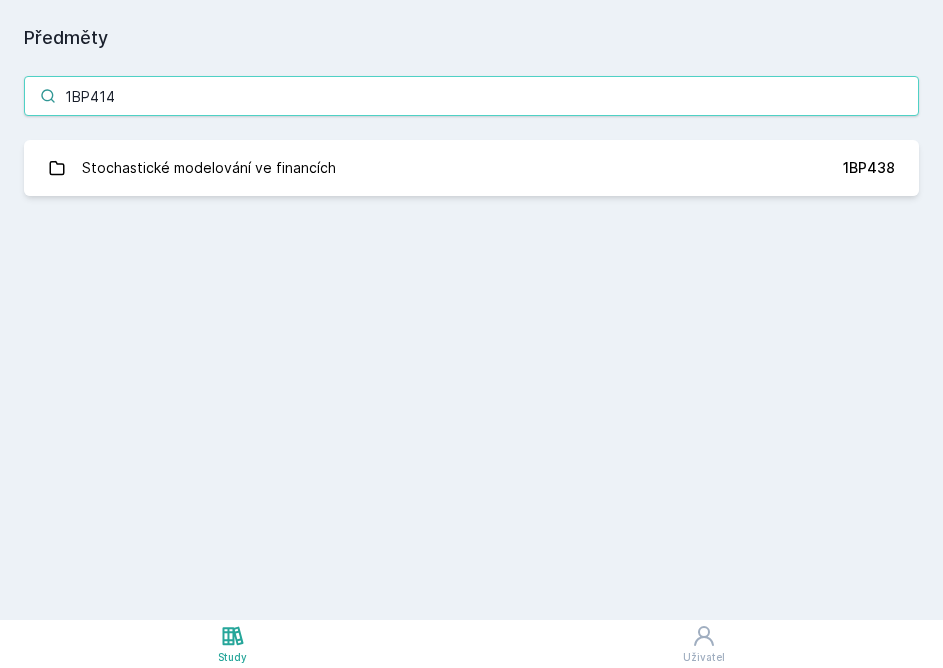 type on "1BP414" 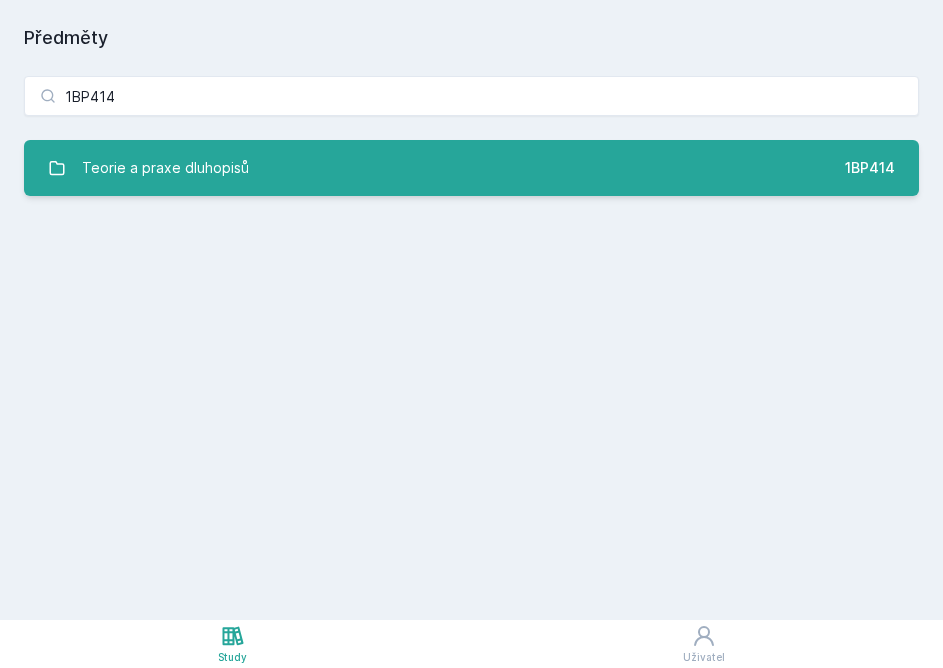 click on "Teorie a praxe dluhopisů   1BP414" at bounding box center [471, 168] 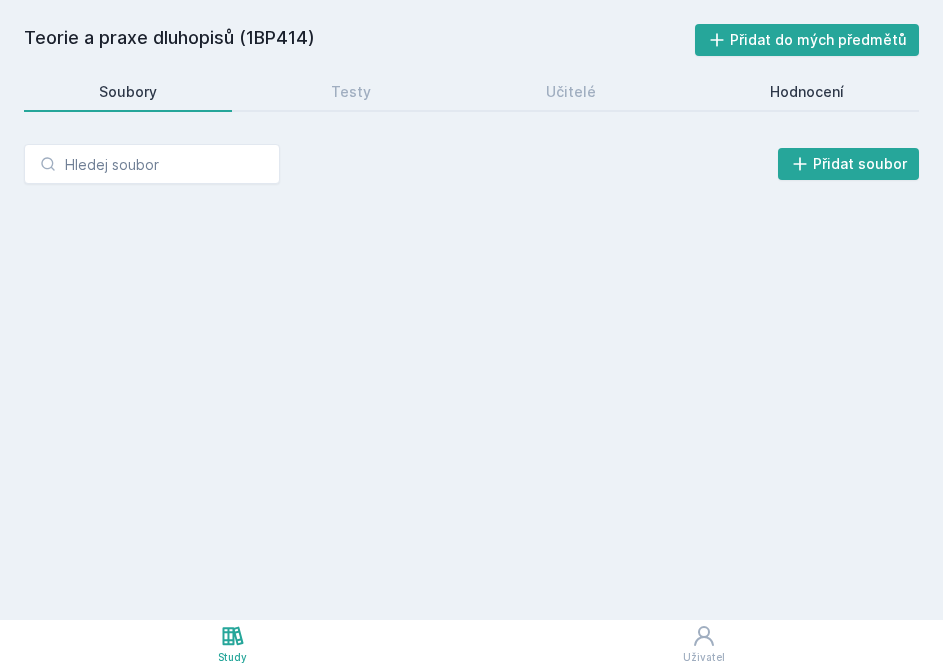 click on "Hodnocení" at bounding box center [807, 92] 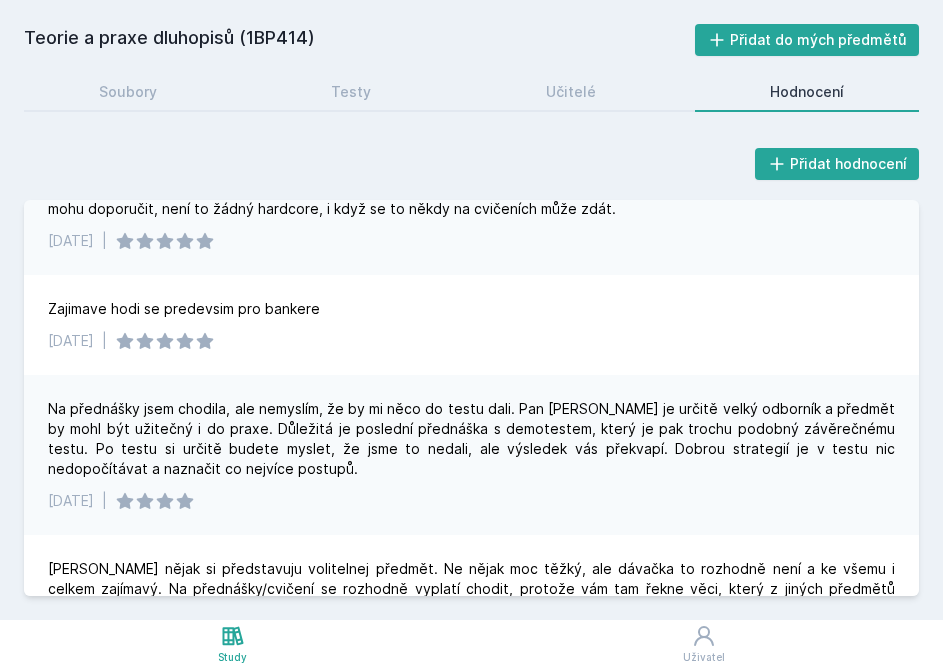 scroll, scrollTop: 800, scrollLeft: 0, axis: vertical 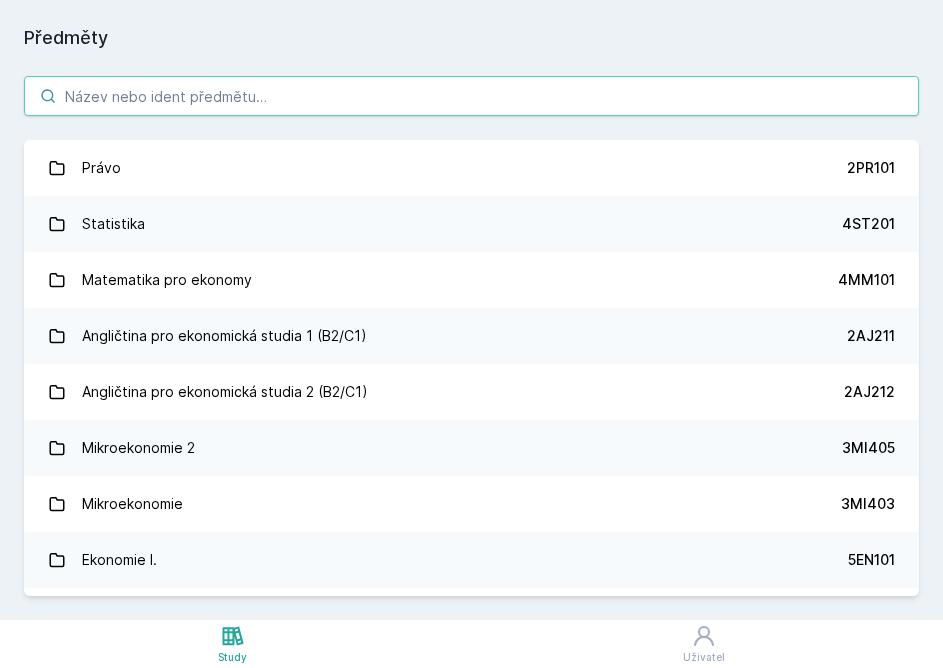 click at bounding box center (471, 96) 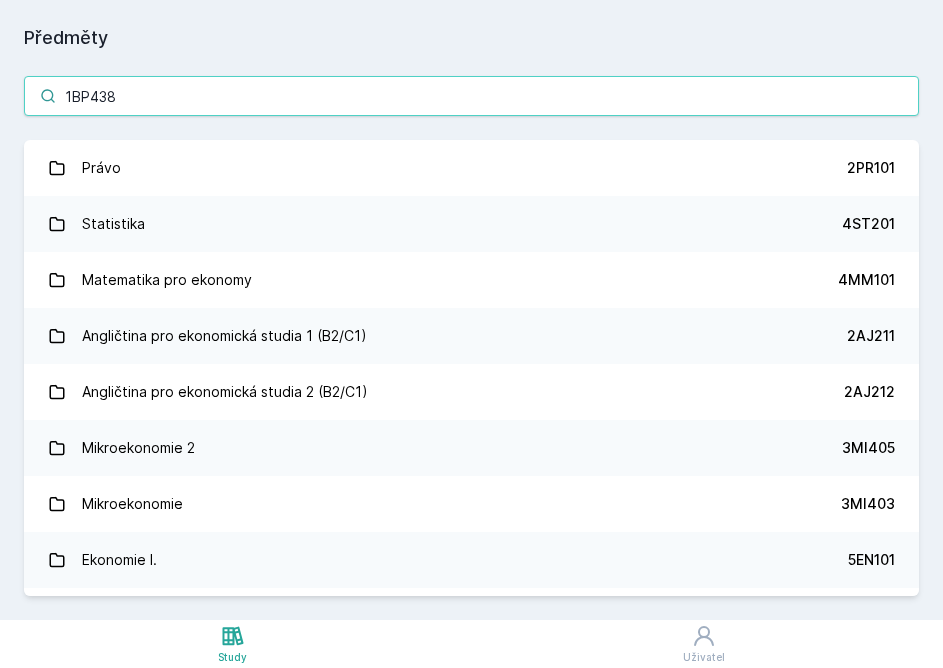 type on "1BP438" 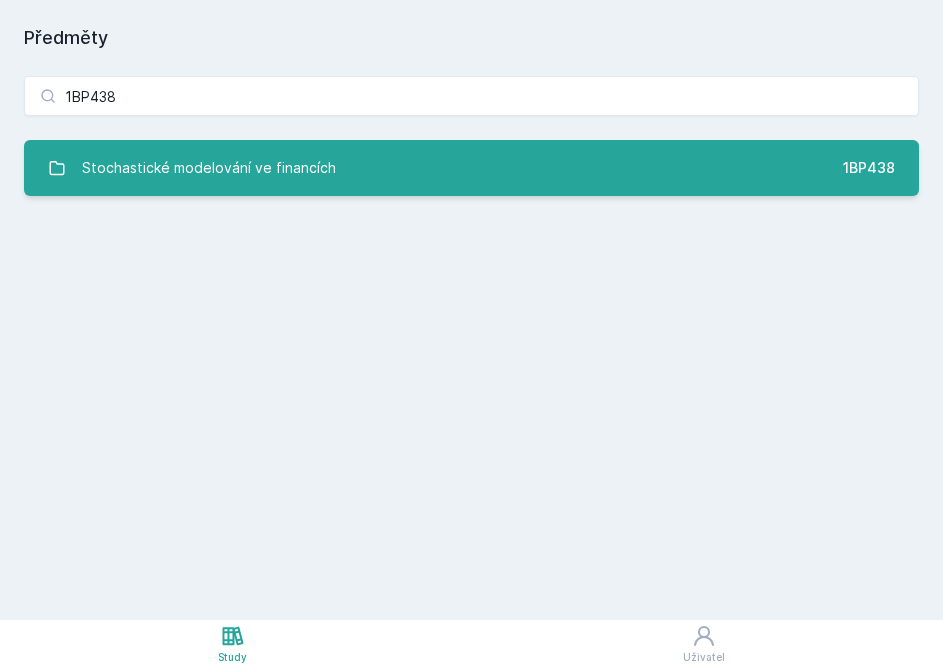 click on "Stochastické modelování ve financích" at bounding box center [209, 168] 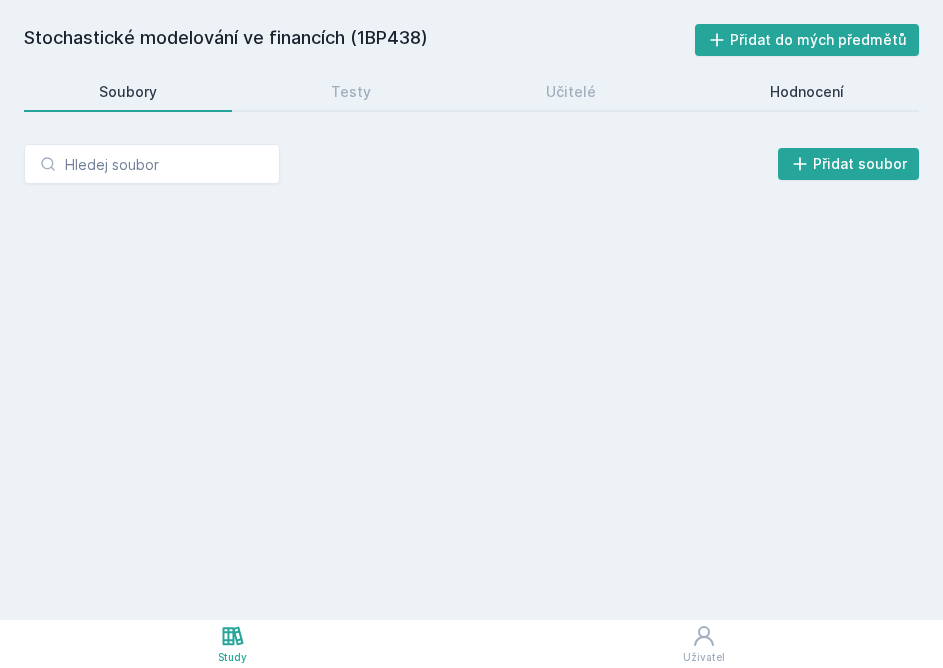 click on "Hodnocení" at bounding box center [807, 92] 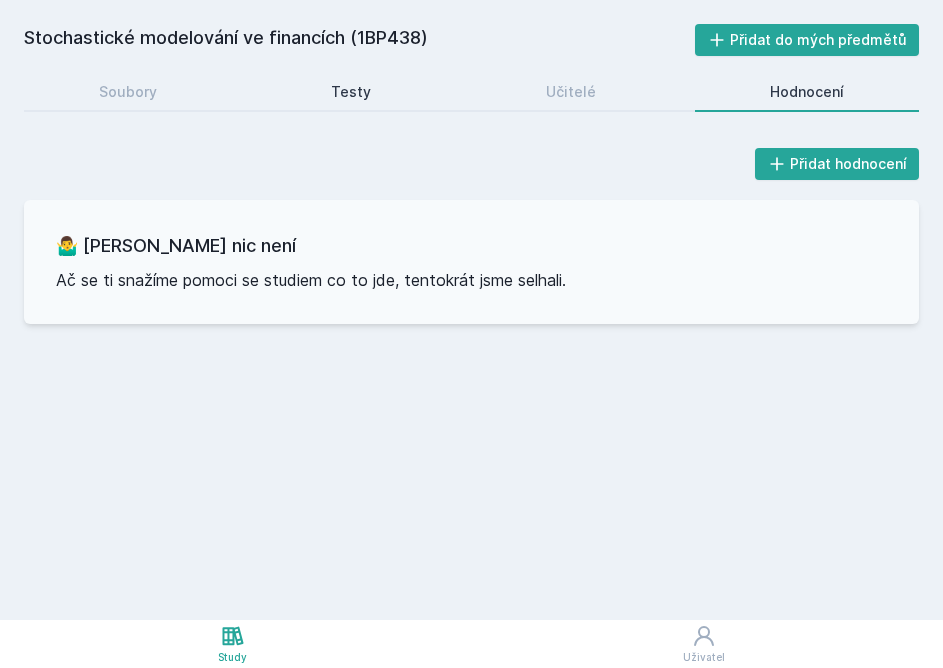 click on "Testy" at bounding box center [351, 92] 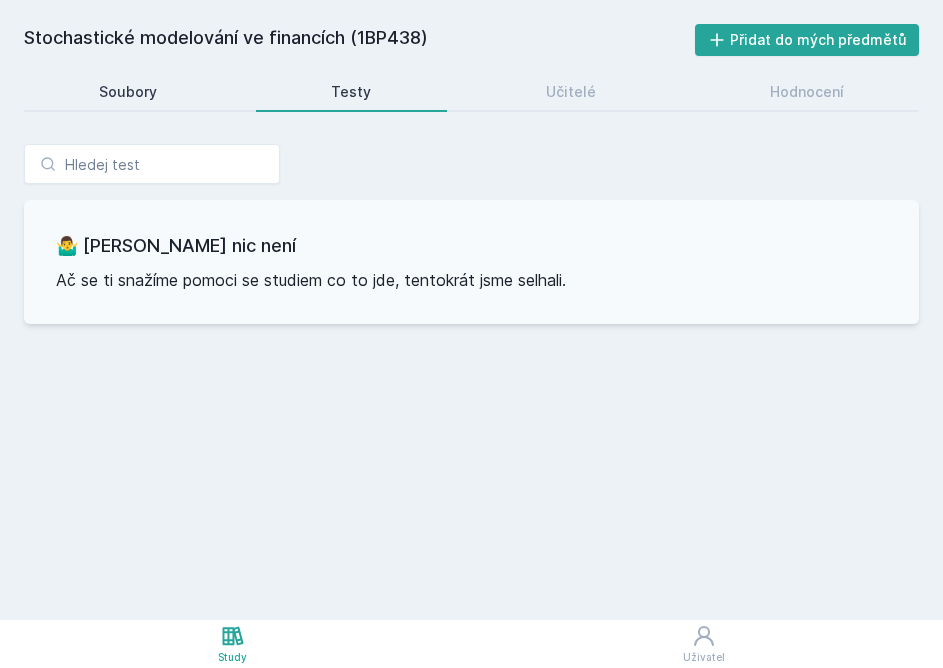 click on "Soubory" at bounding box center [128, 92] 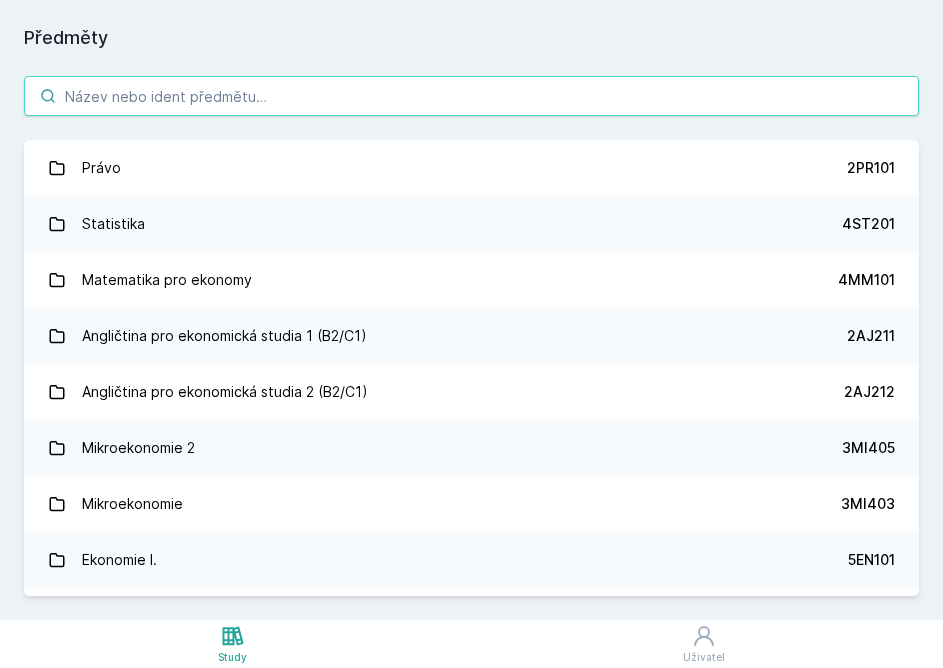 click at bounding box center (471, 96) 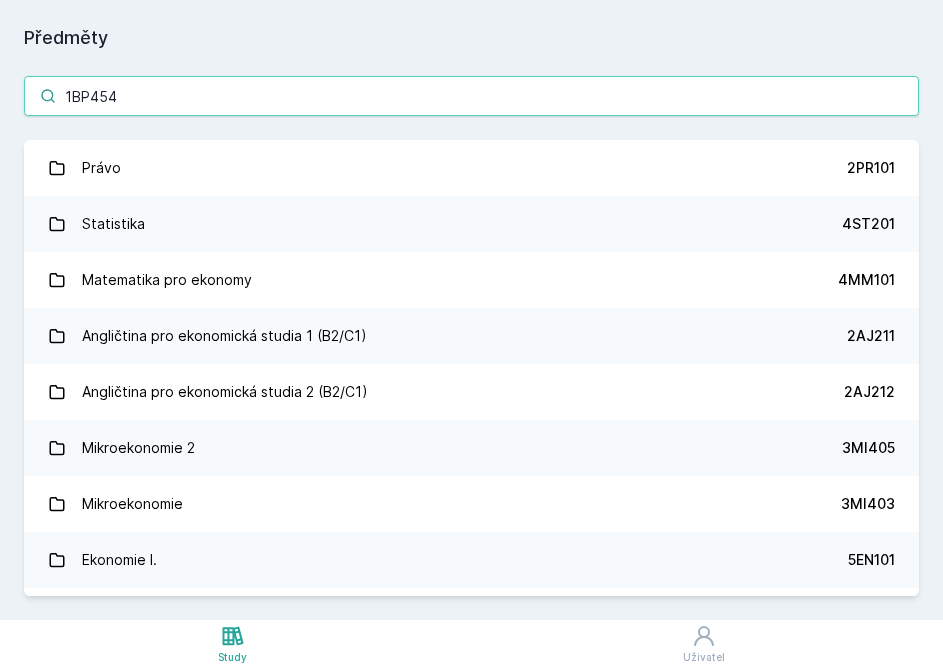 type on "1BP454" 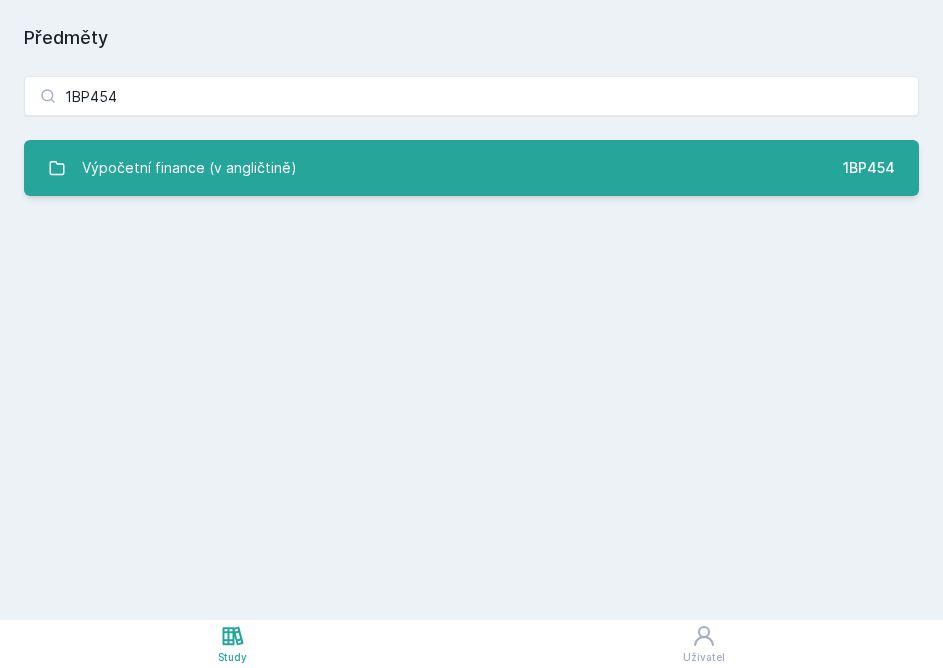 click on "Výpočetní finance (v angličtině)   1BP454" at bounding box center (471, 168) 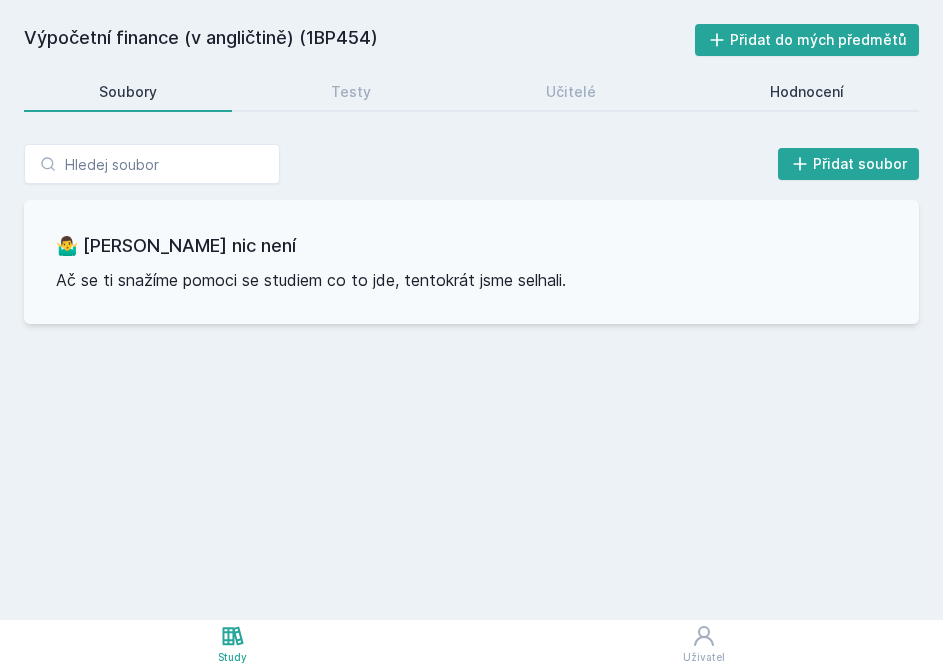 click on "Hodnocení" at bounding box center (807, 92) 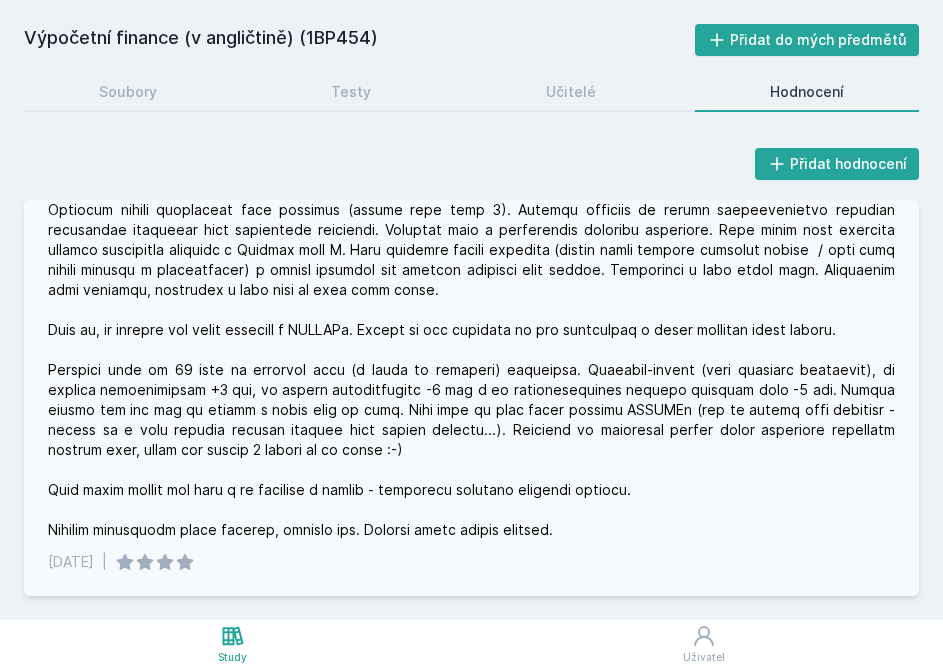 scroll, scrollTop: 224, scrollLeft: 0, axis: vertical 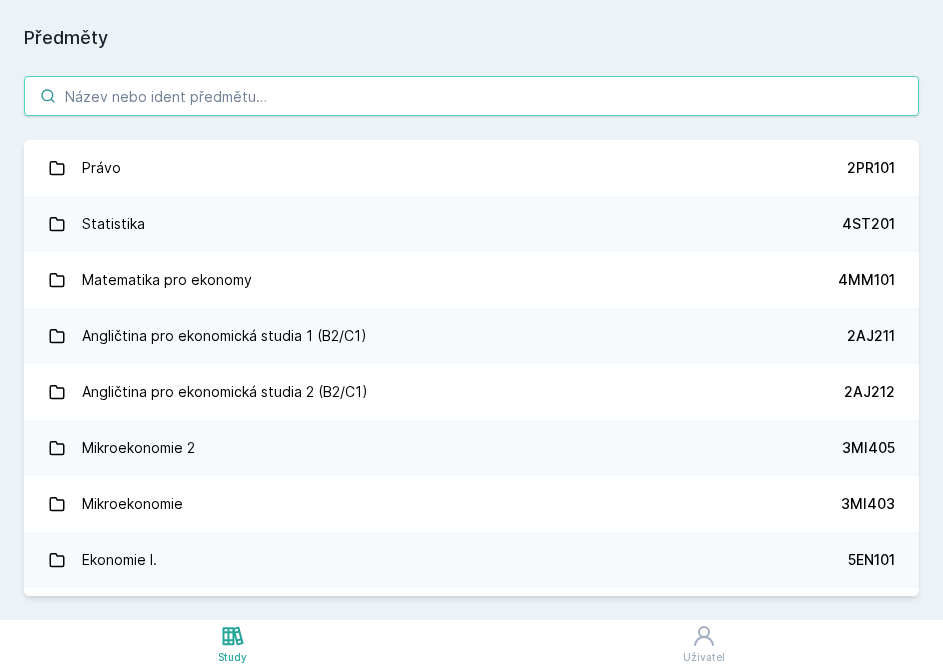 click at bounding box center (471, 96) 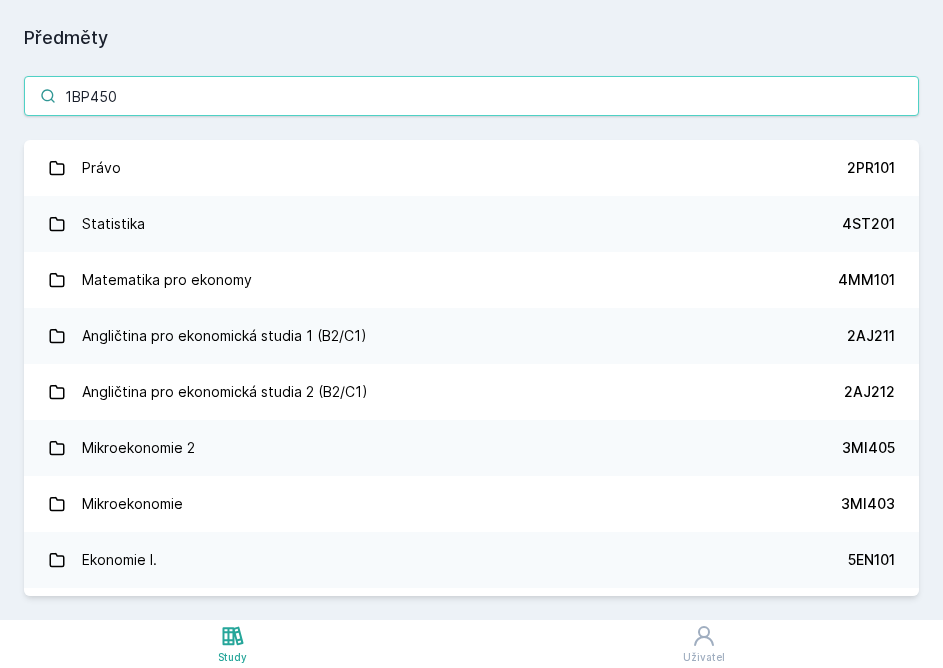 type on "1BP450" 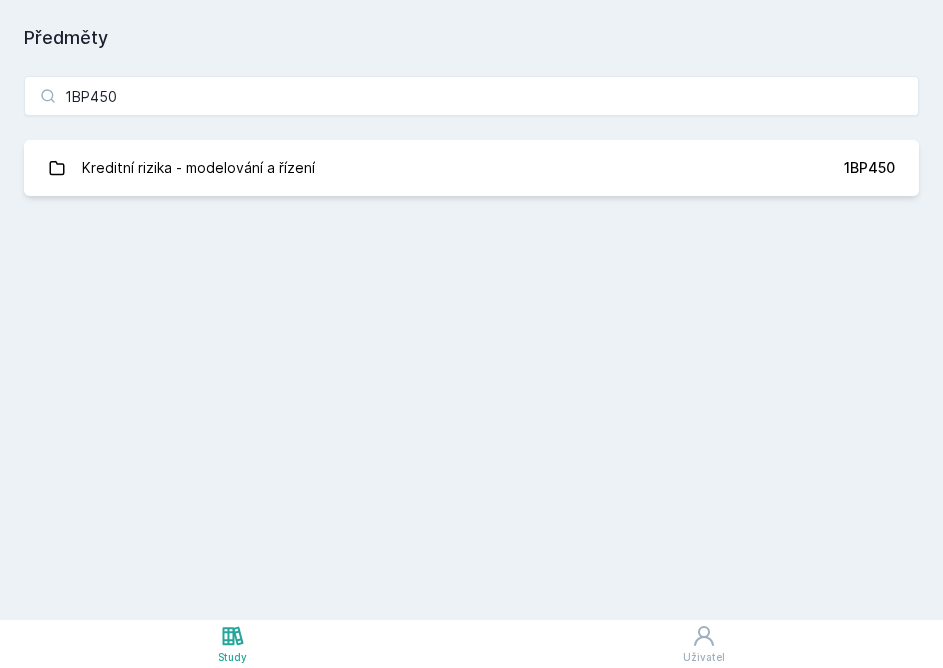 click on "1BP450         Kreditní rizika - modelování a řízení   1BP450         Jejda, něco se pokazilo." at bounding box center (471, 136) 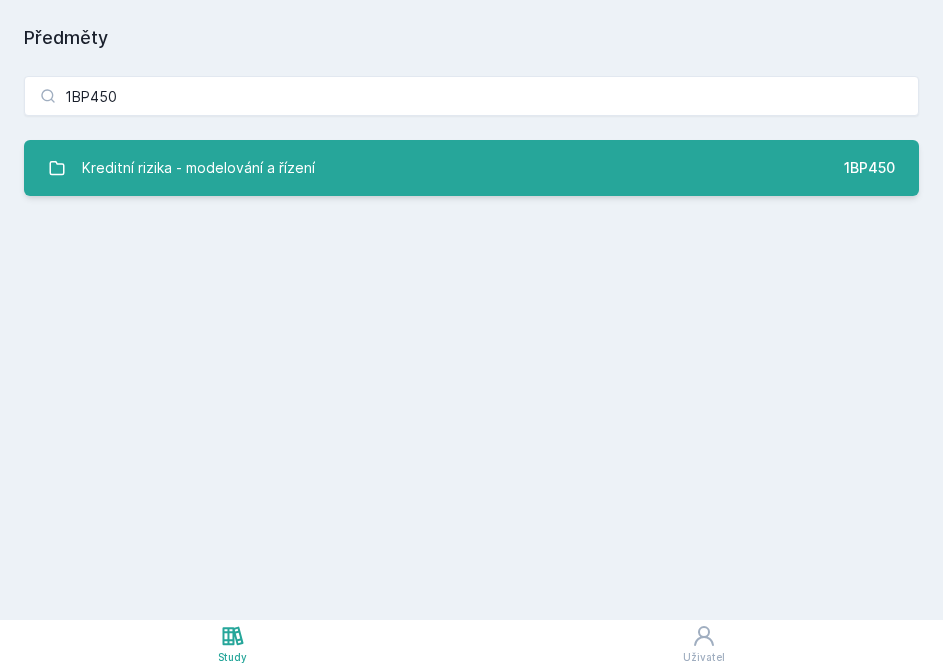 click on "Kreditní rizika - modelování a řízení" at bounding box center [198, 168] 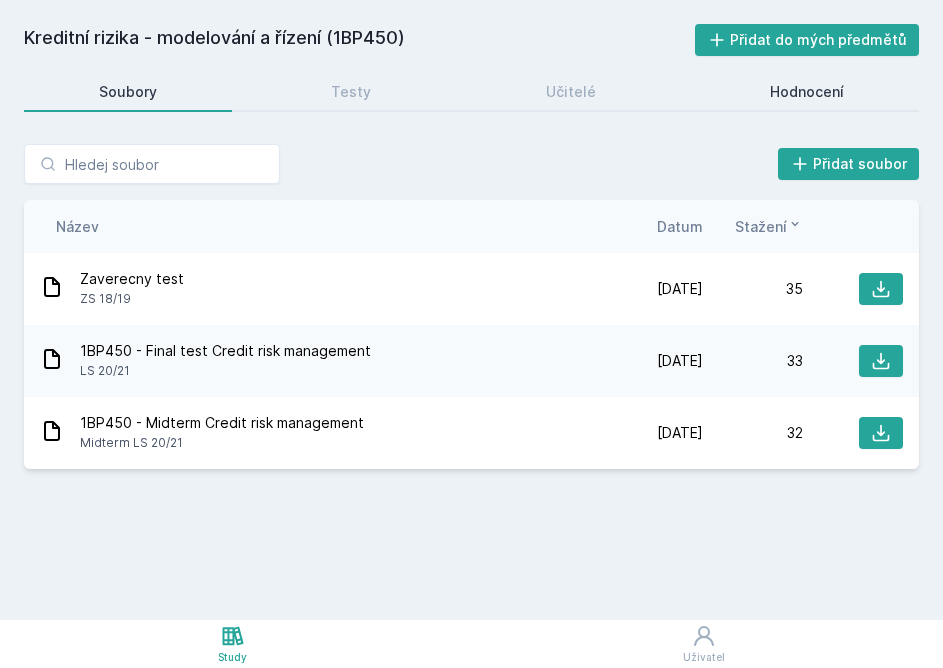 click on "Hodnocení" at bounding box center [807, 92] 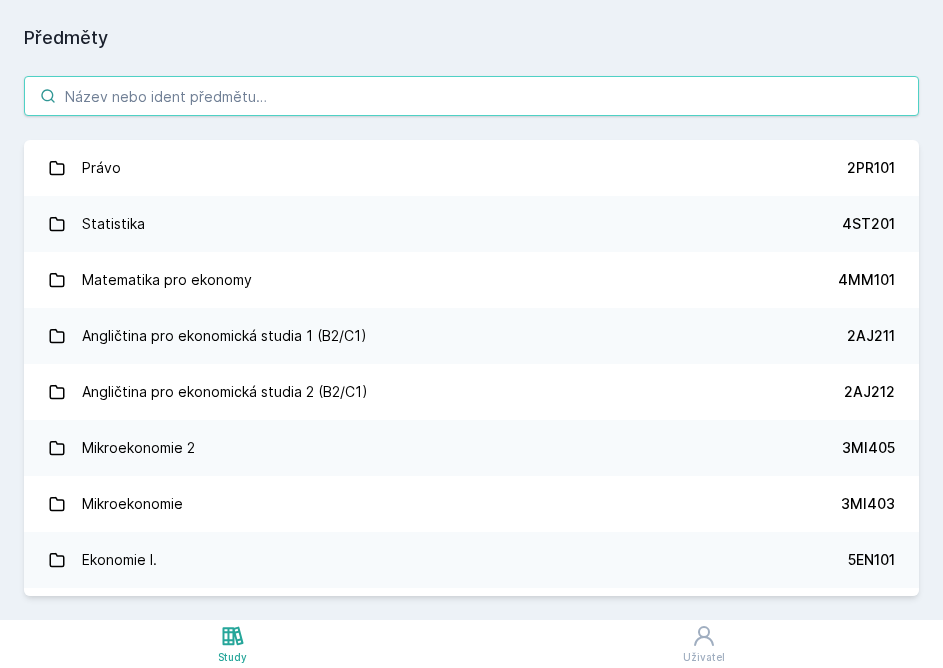click at bounding box center [471, 96] 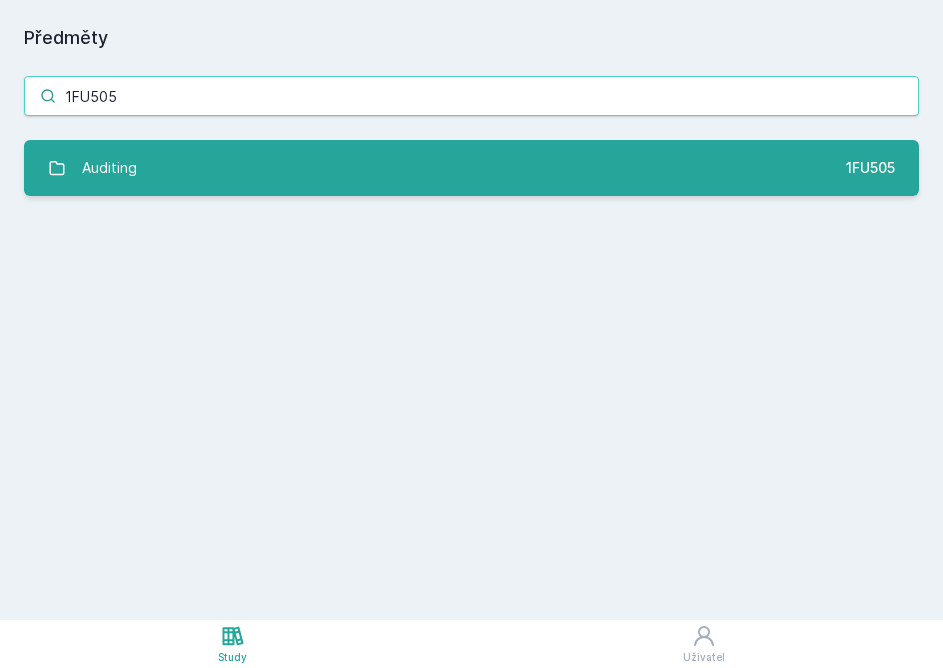 type on "1FU505" 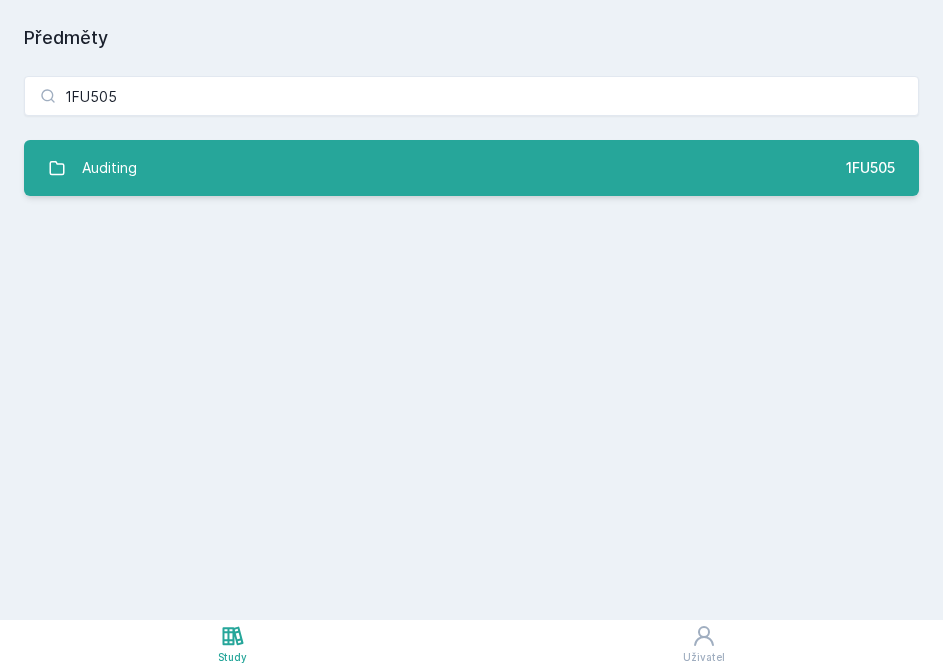 click on "Auditing   1FU505" at bounding box center [471, 168] 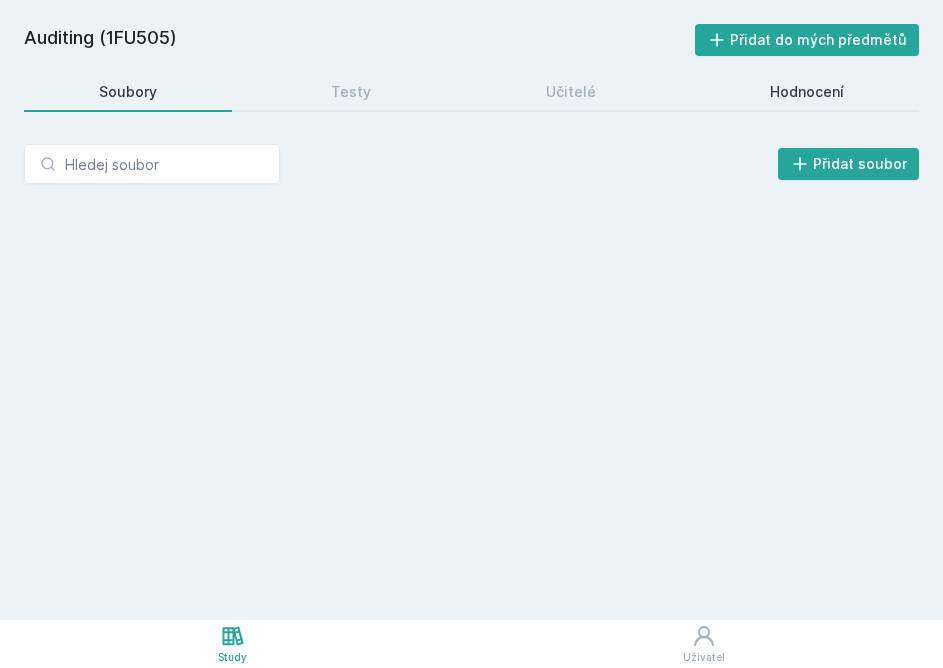 click on "Hodnocení" at bounding box center [807, 92] 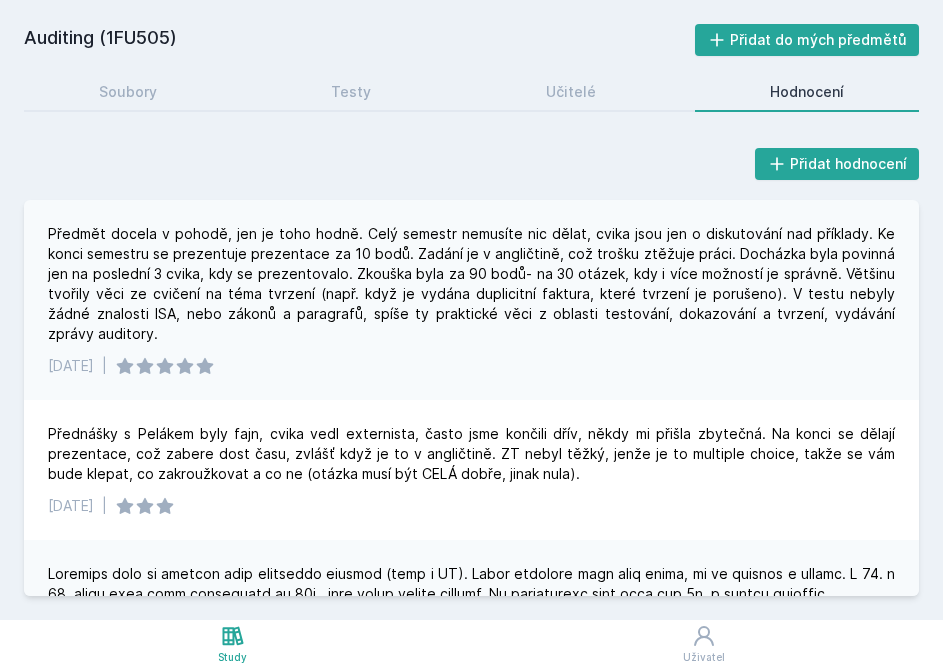 scroll, scrollTop: 300, scrollLeft: 0, axis: vertical 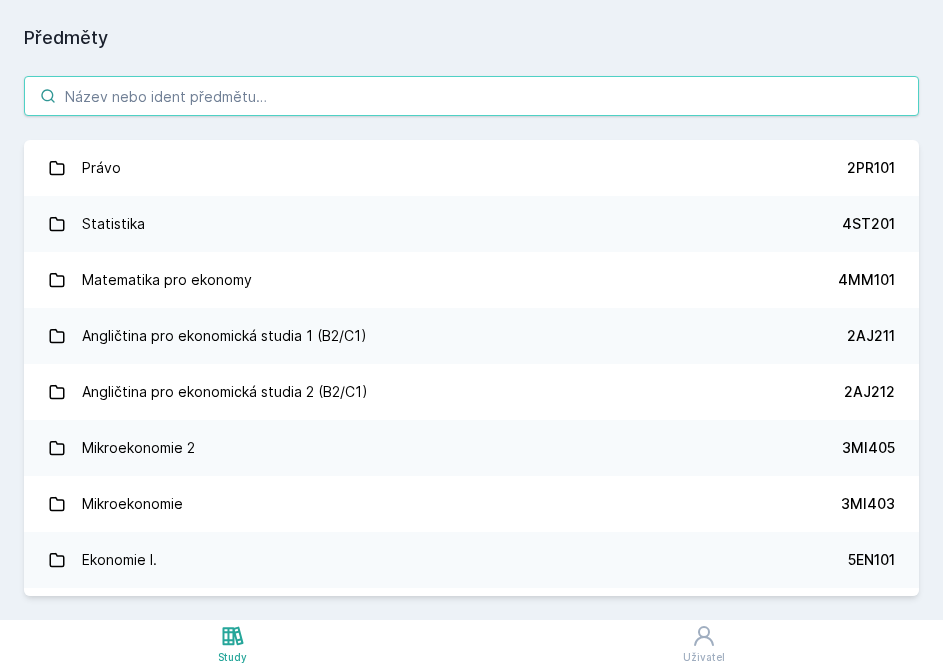 click at bounding box center [471, 96] 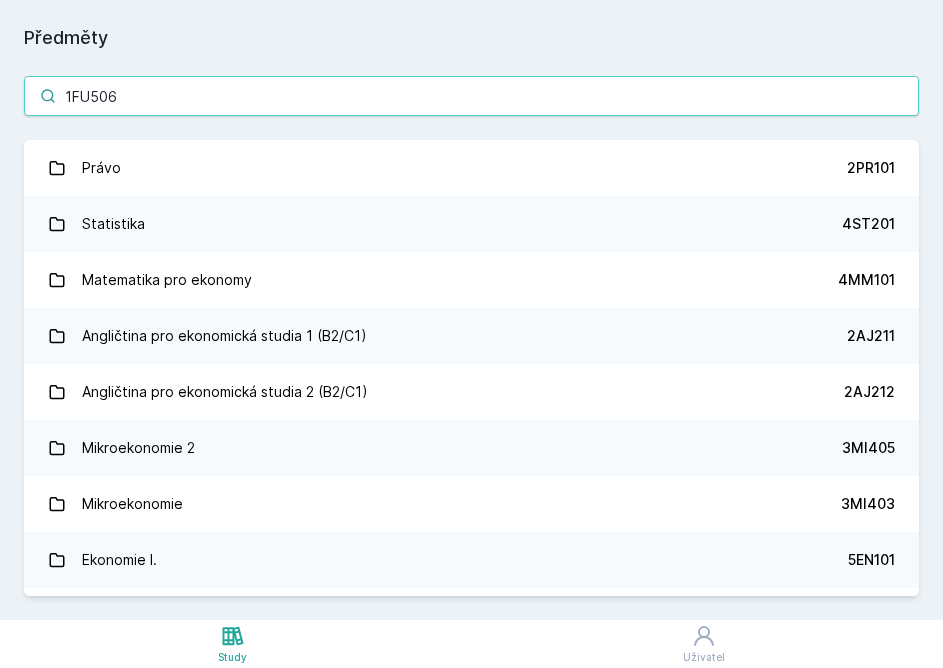 type on "1FU506" 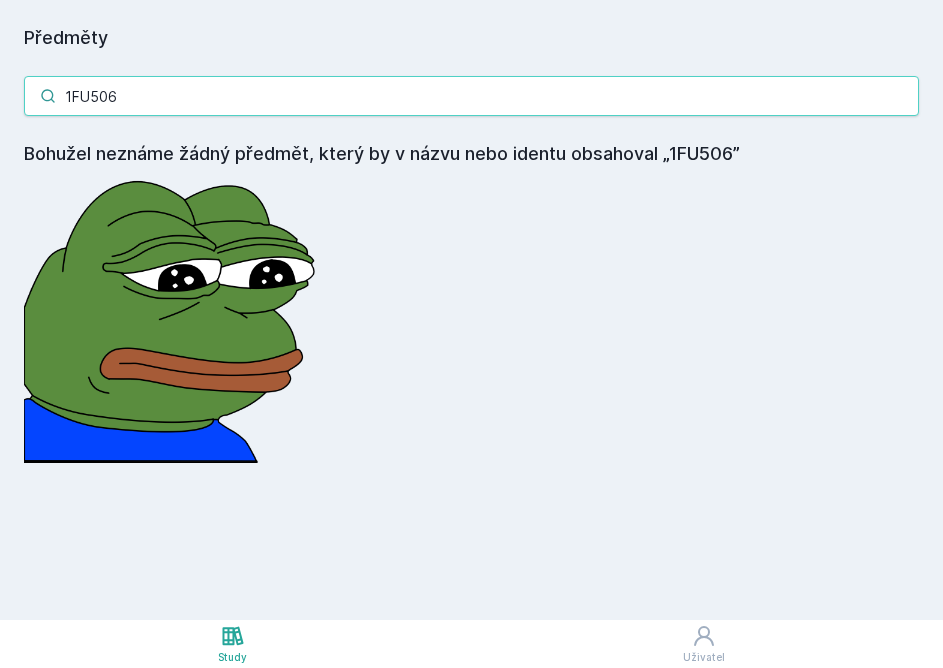 drag, startPoint x: 126, startPoint y: 100, endPoint x: 8, endPoint y: 99, distance: 118.004234 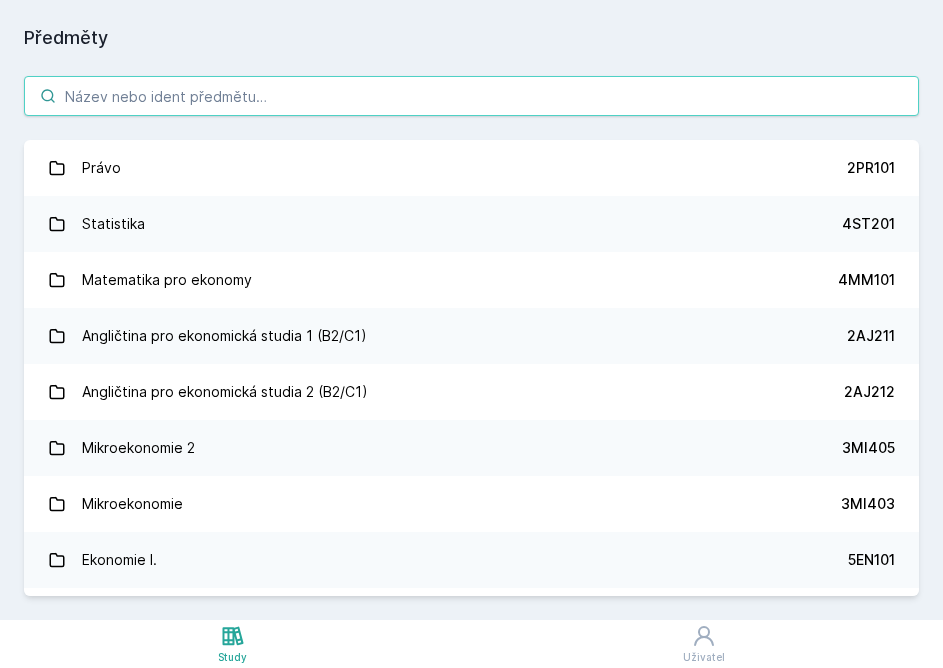 paste on "1FU506" 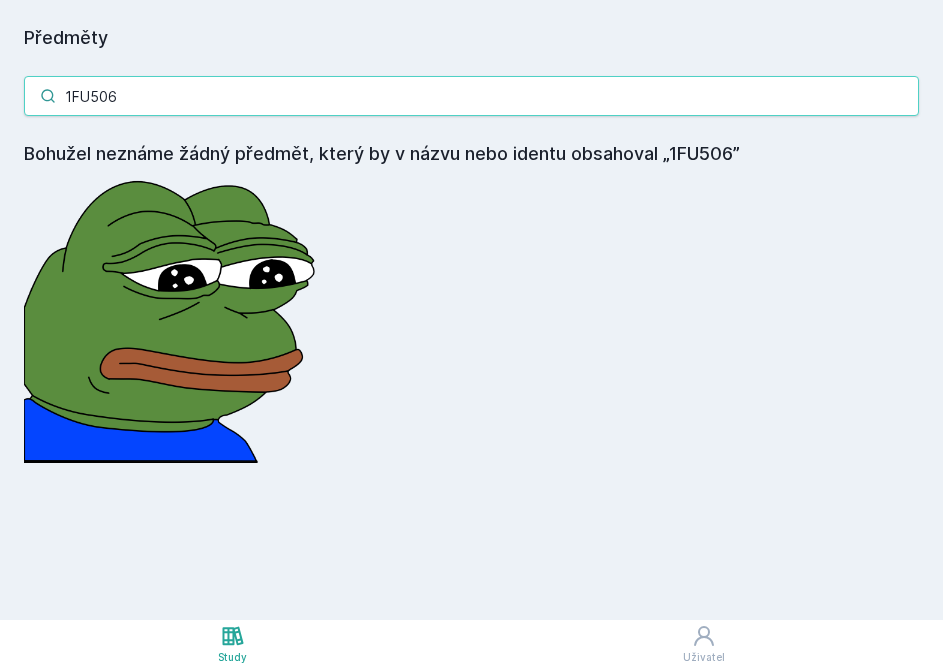 drag, startPoint x: 279, startPoint y: 115, endPoint x: -180, endPoint y: 109, distance: 459.0392 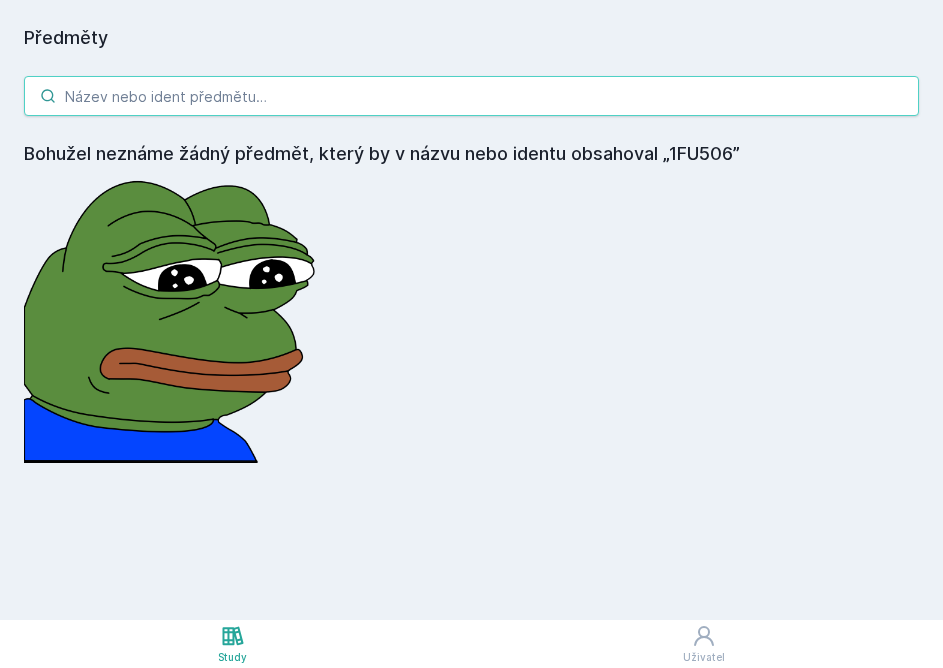 paste on "1FU407" 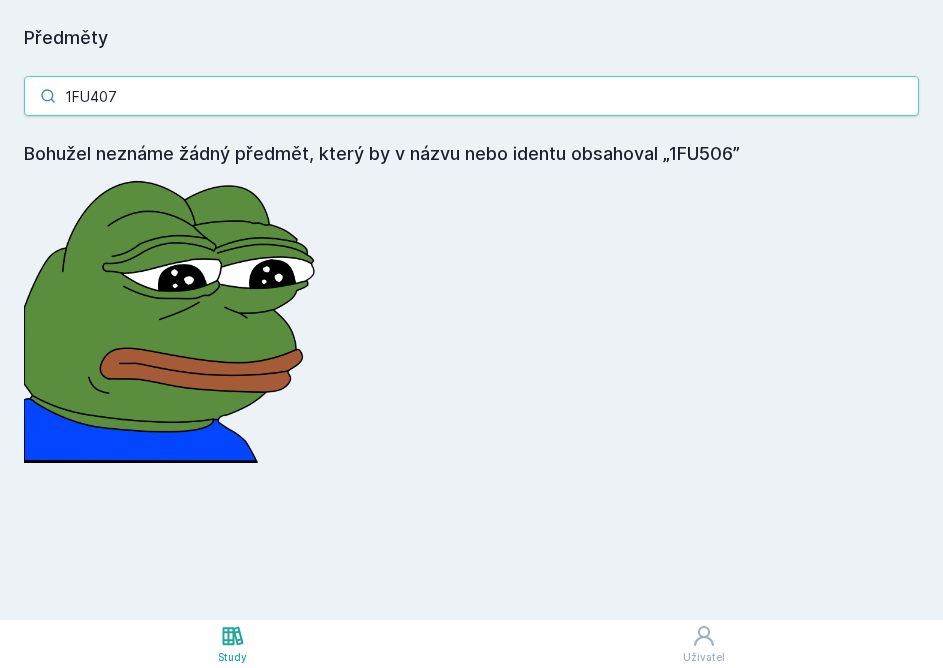 type on "1FU407" 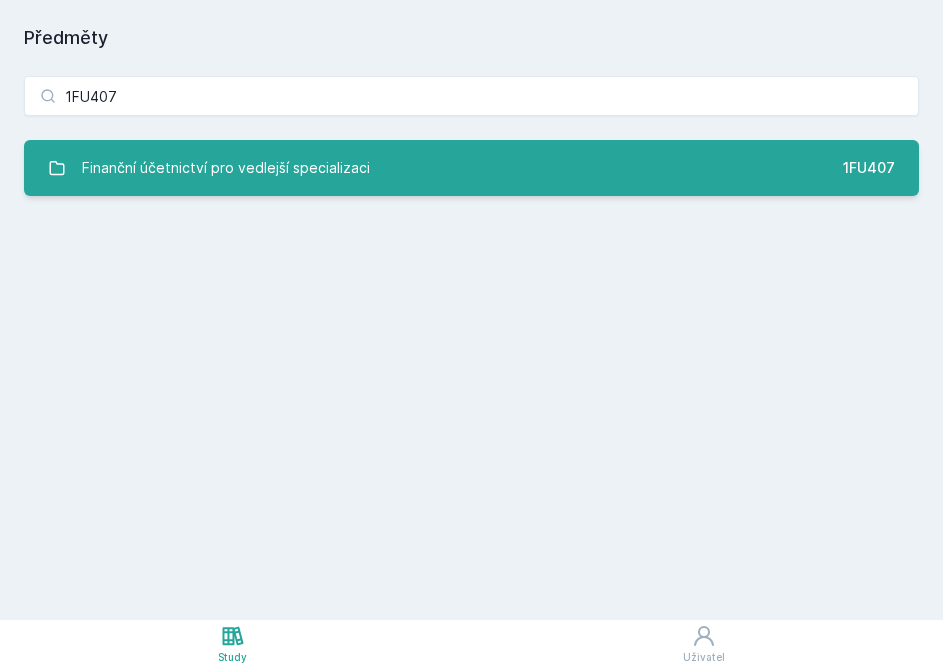 click on "Finanční účetnictví pro vedlejší specializaci   1FU407" at bounding box center (471, 168) 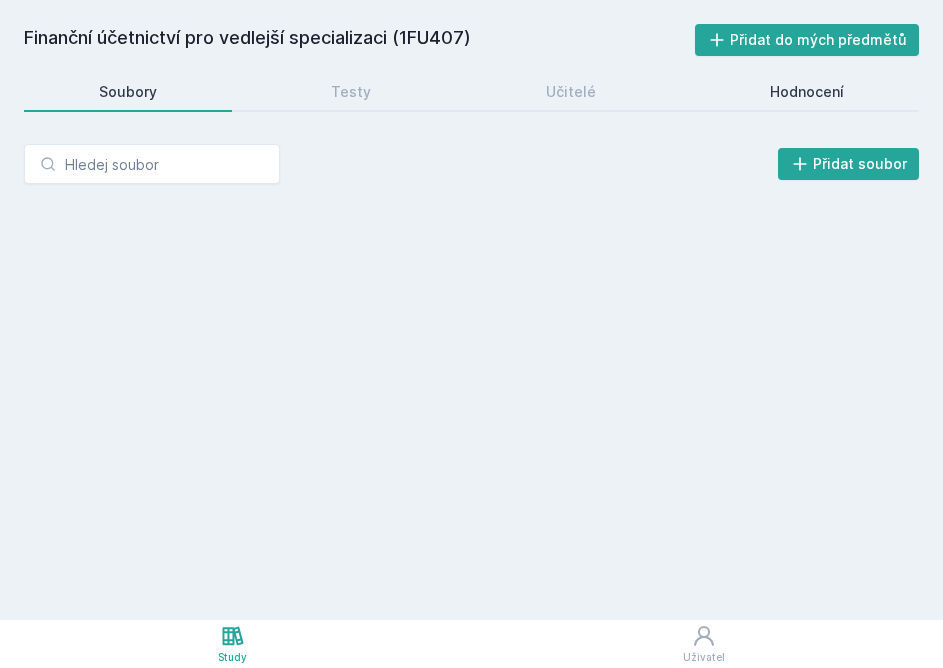 click on "Hodnocení" at bounding box center [807, 92] 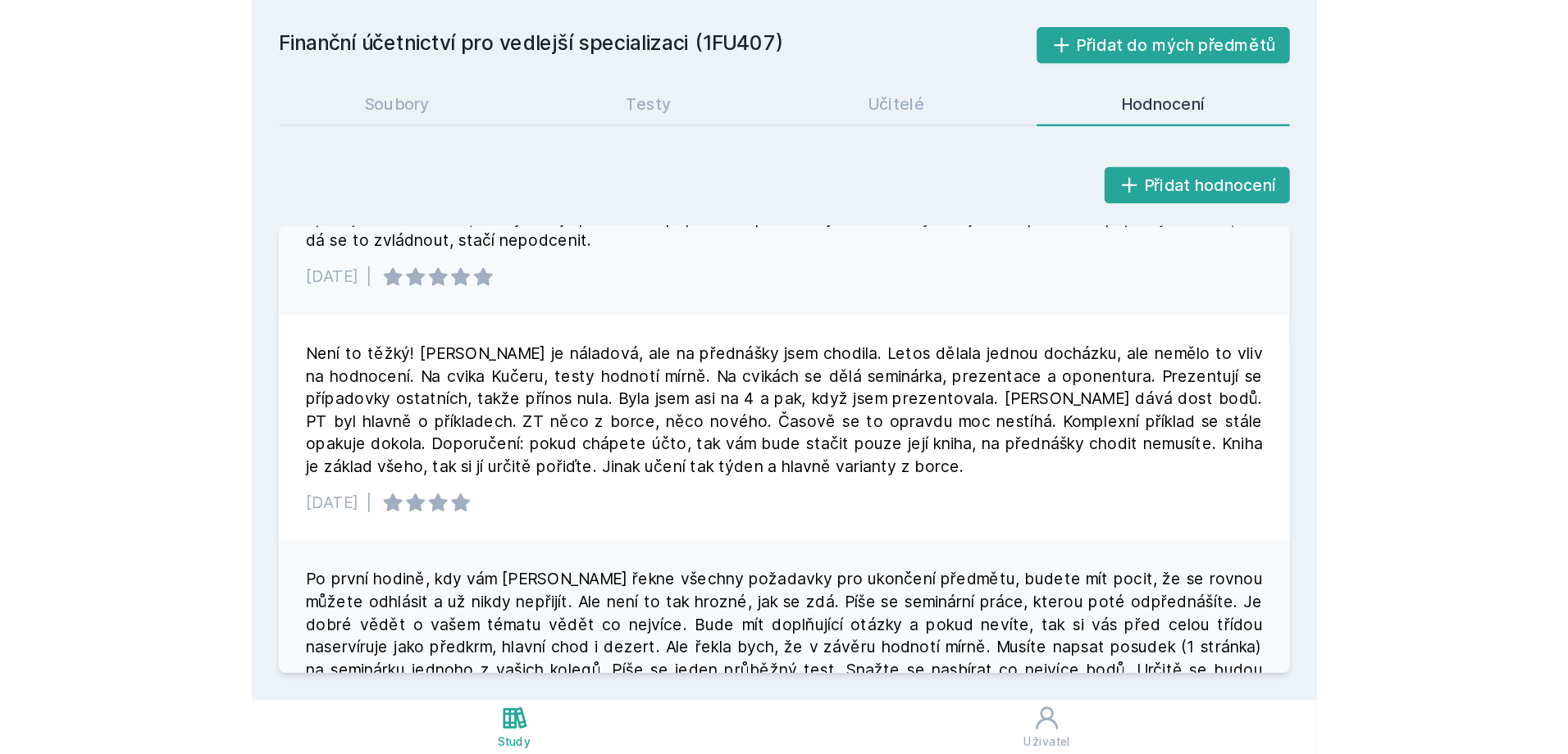 scroll, scrollTop: 410, scrollLeft: 0, axis: vertical 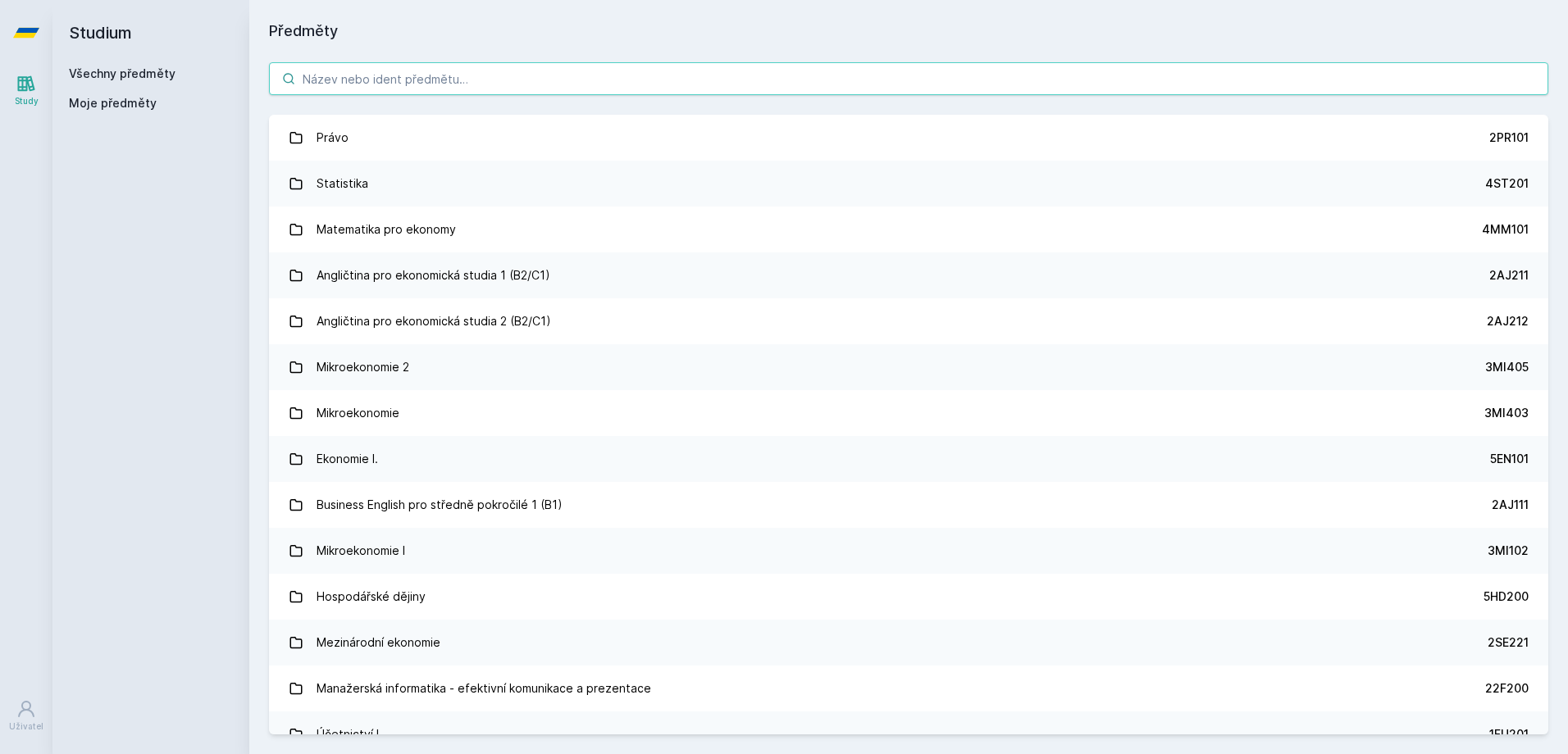 click at bounding box center (909, 79) 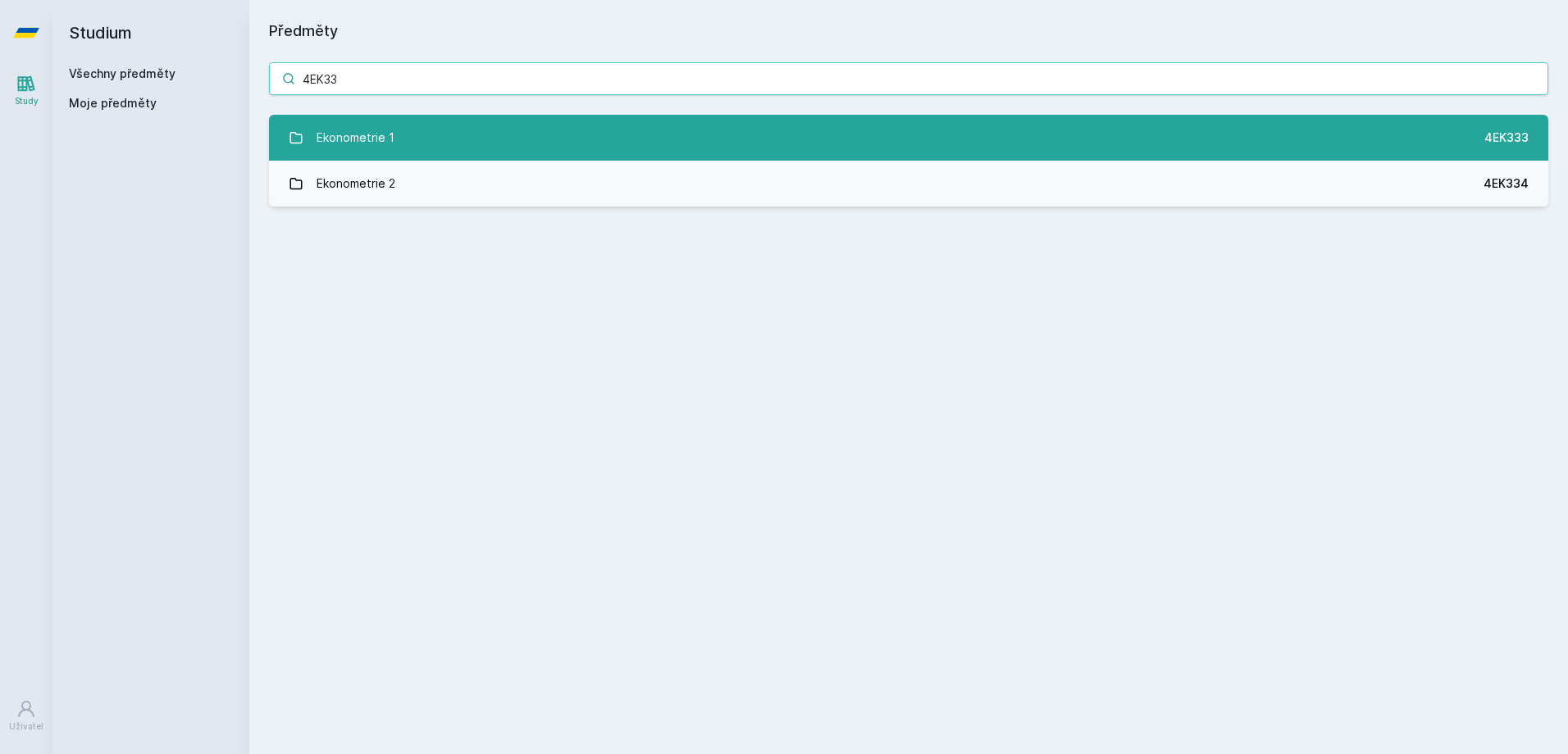 type on "4EK33" 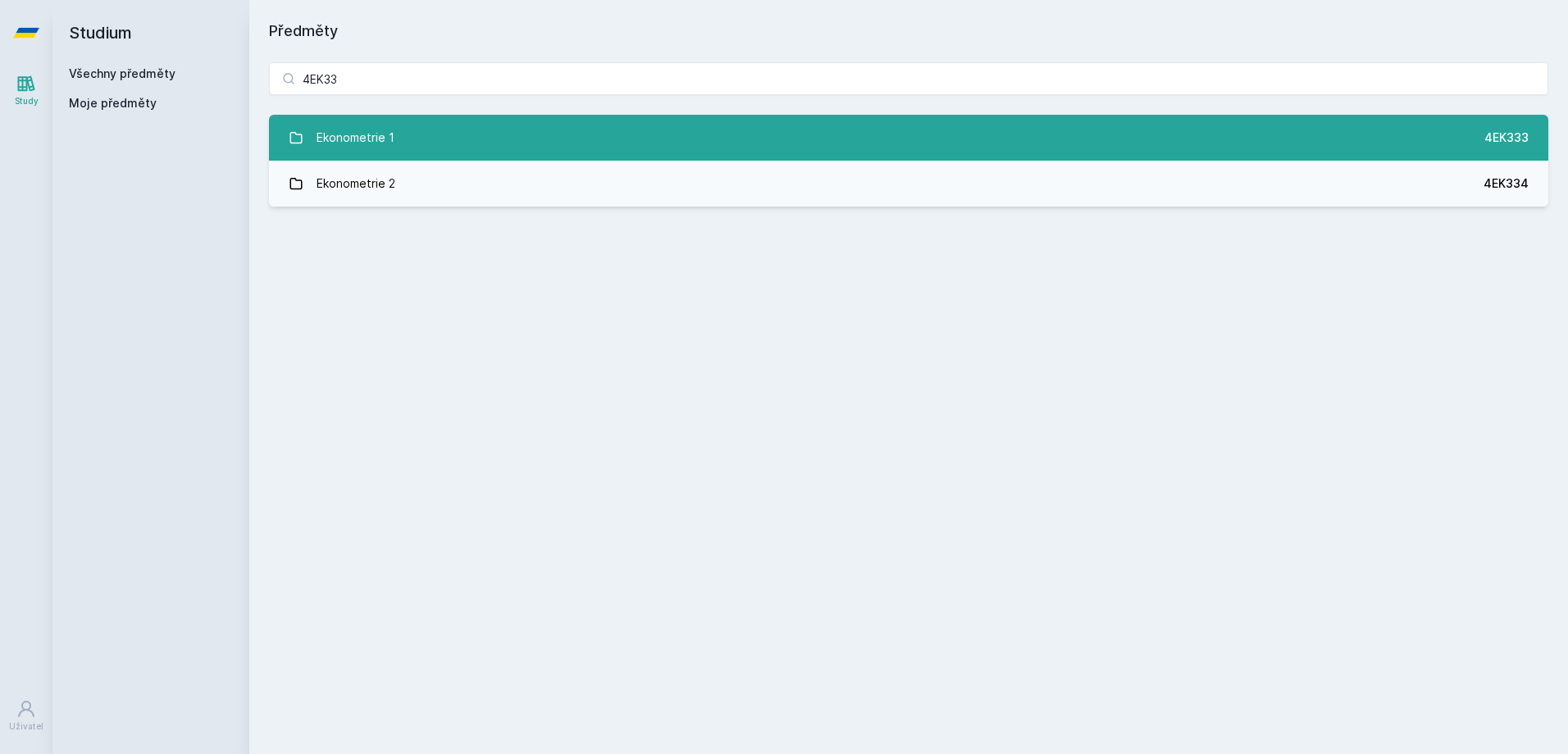 click on "Ekonometrie 1   4EK333" at bounding box center [909, 138] 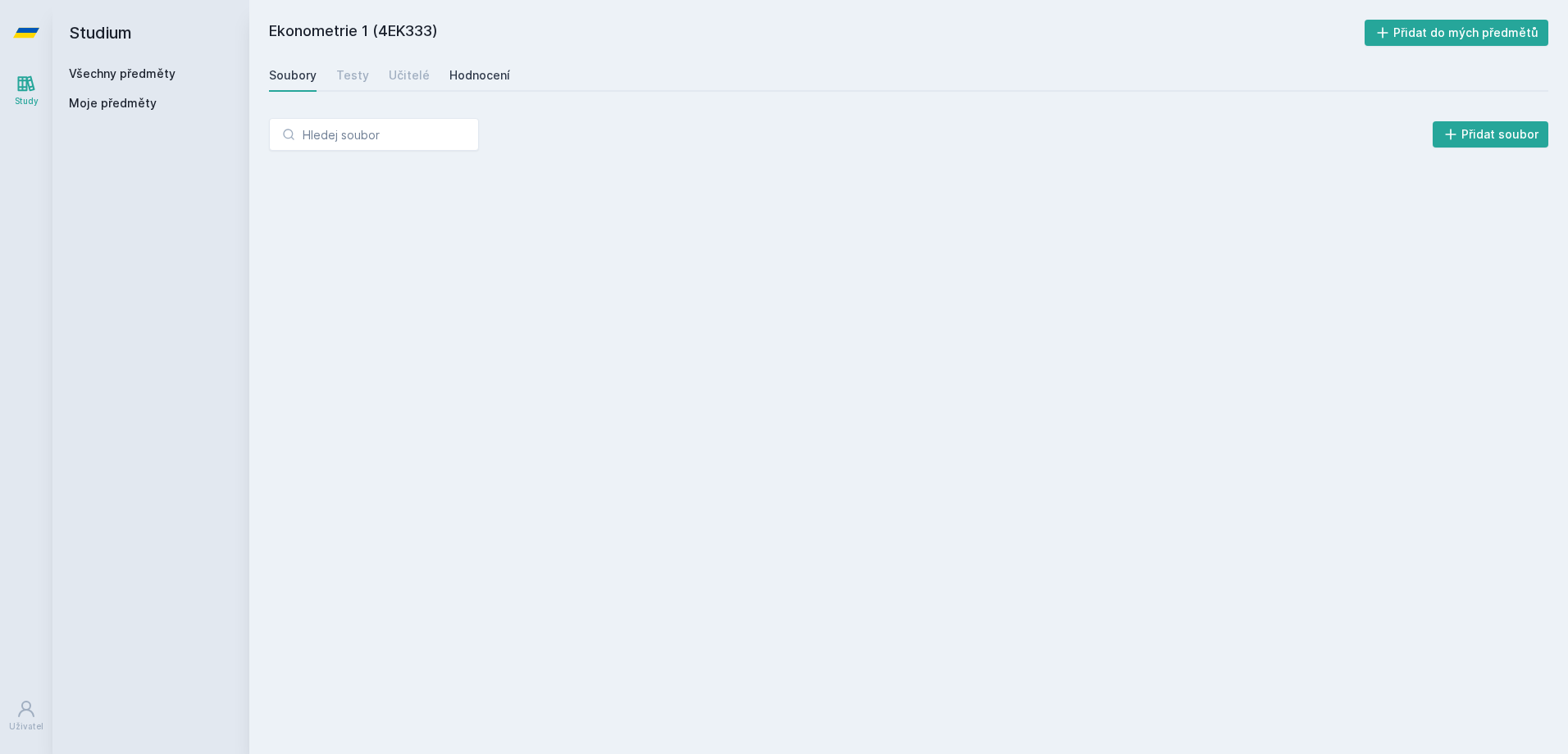 click on "Hodnocení" at bounding box center (480, 75) 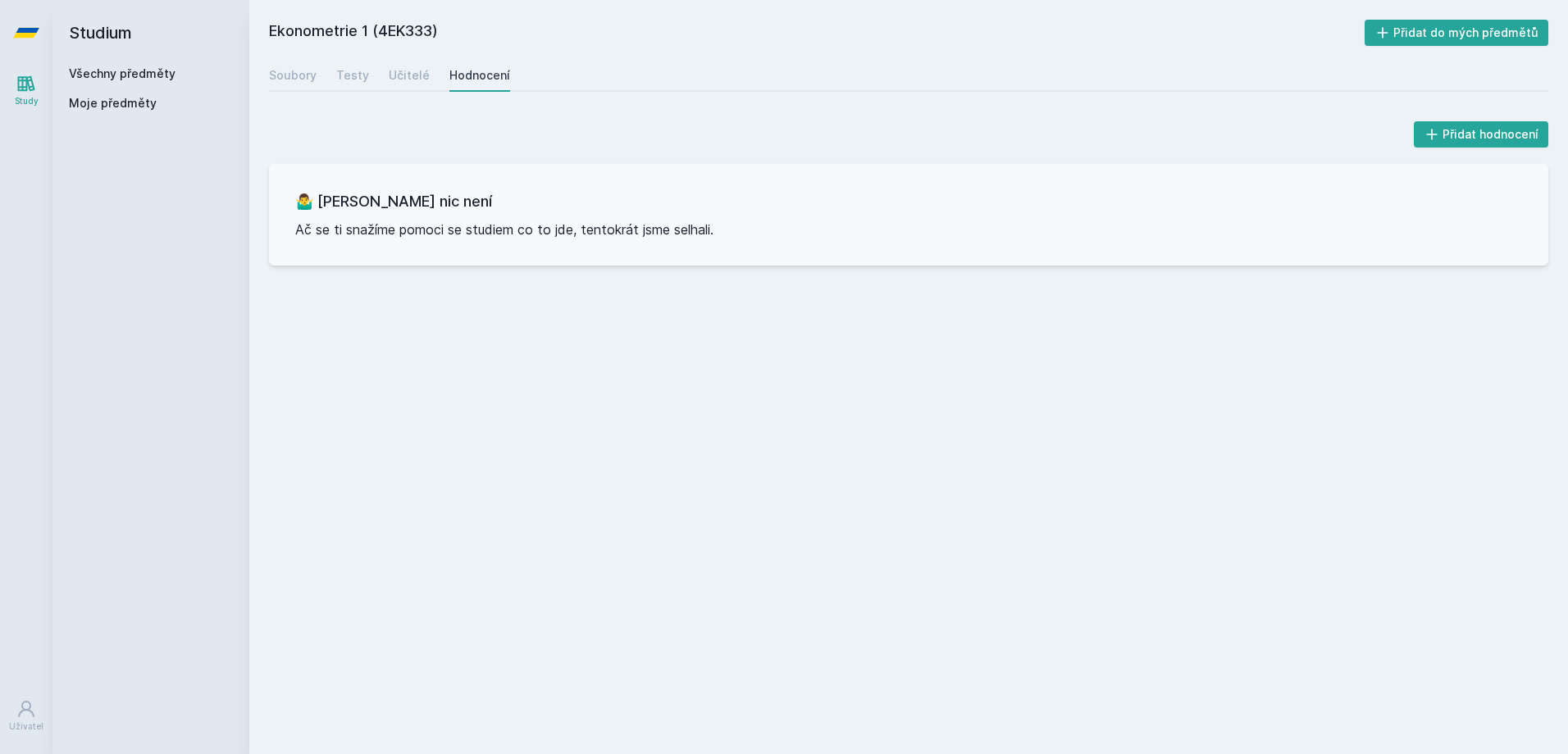 click on "Soubory
Testy
Učitelé
Hodnocení" at bounding box center (909, 75) 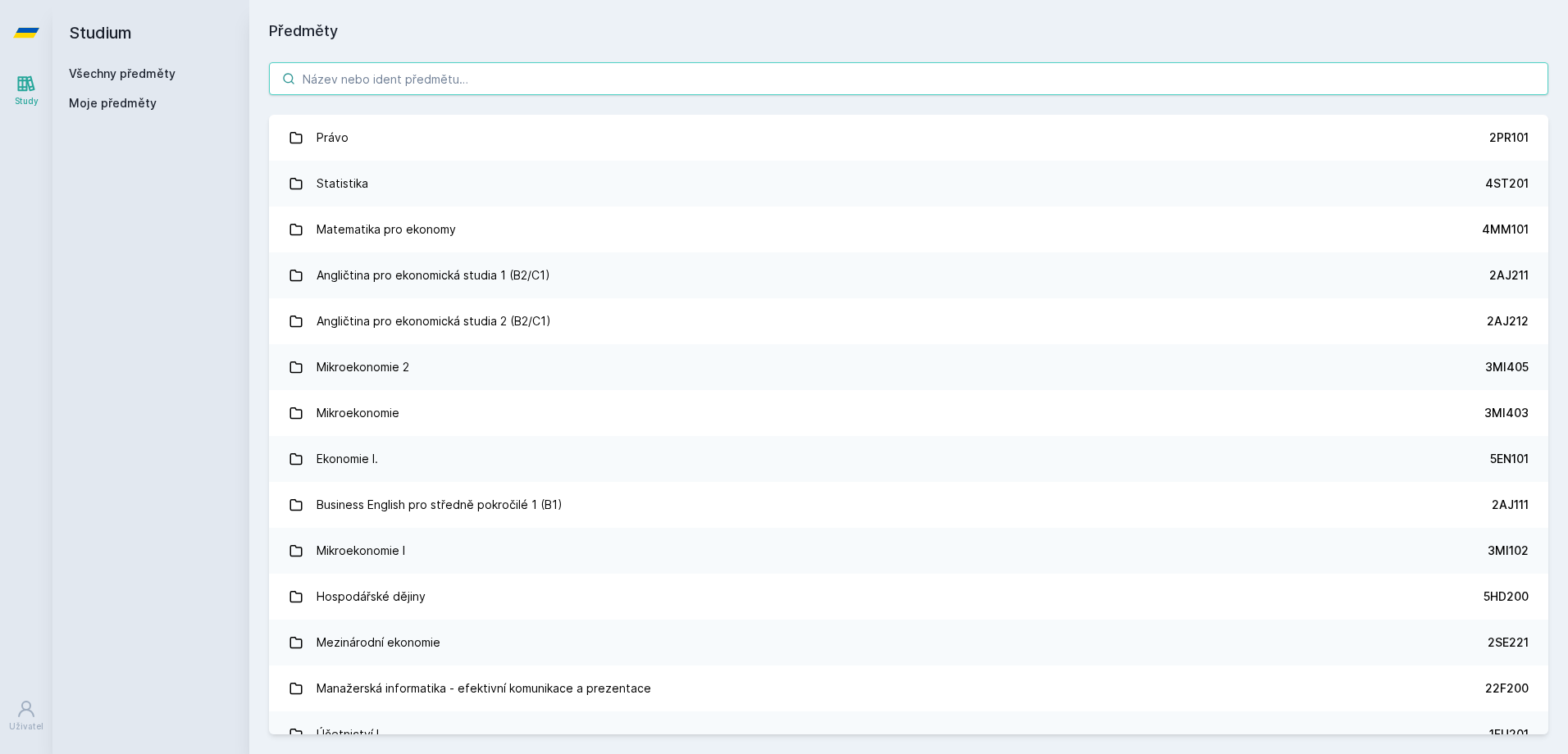 click at bounding box center (909, 79) 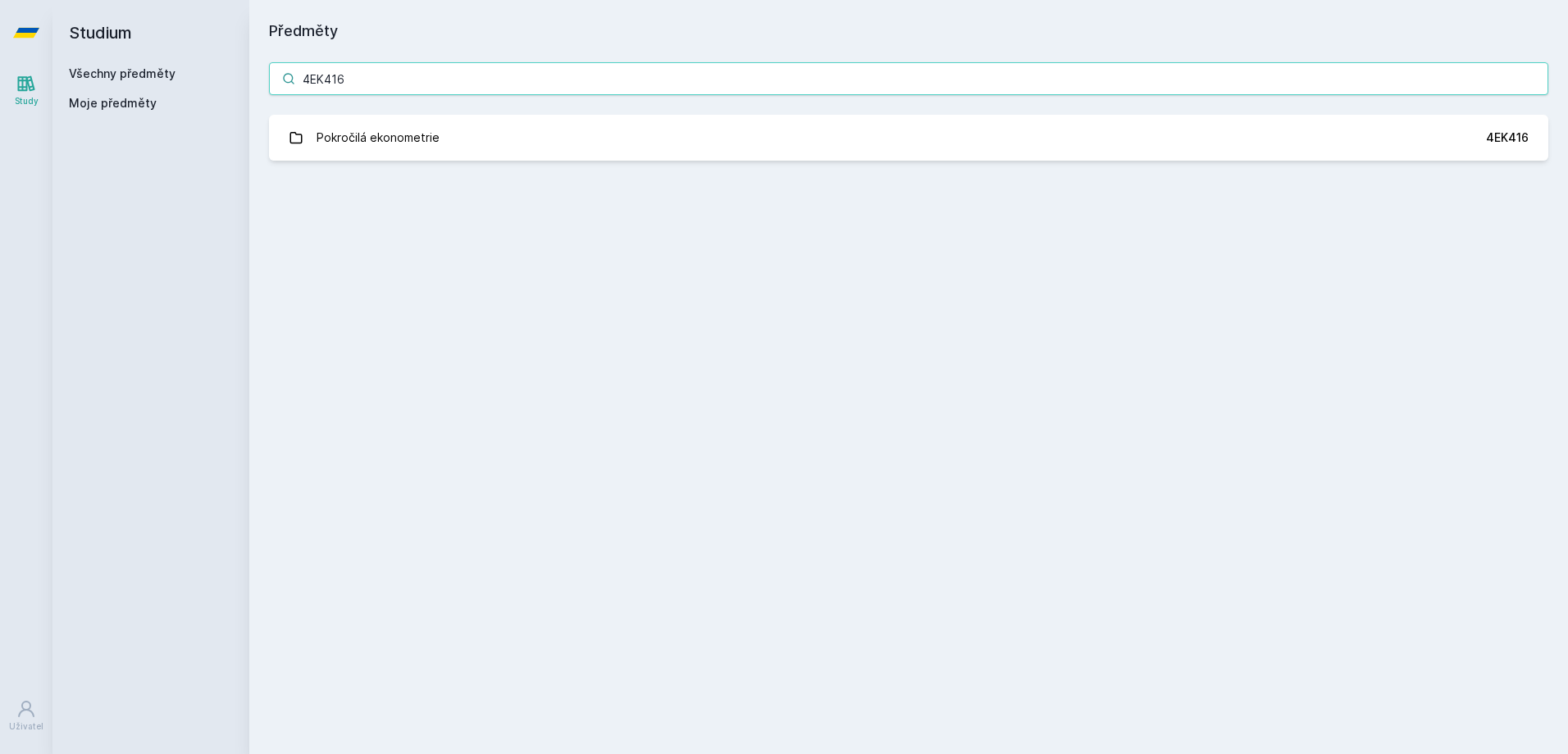 type on "4EK416" 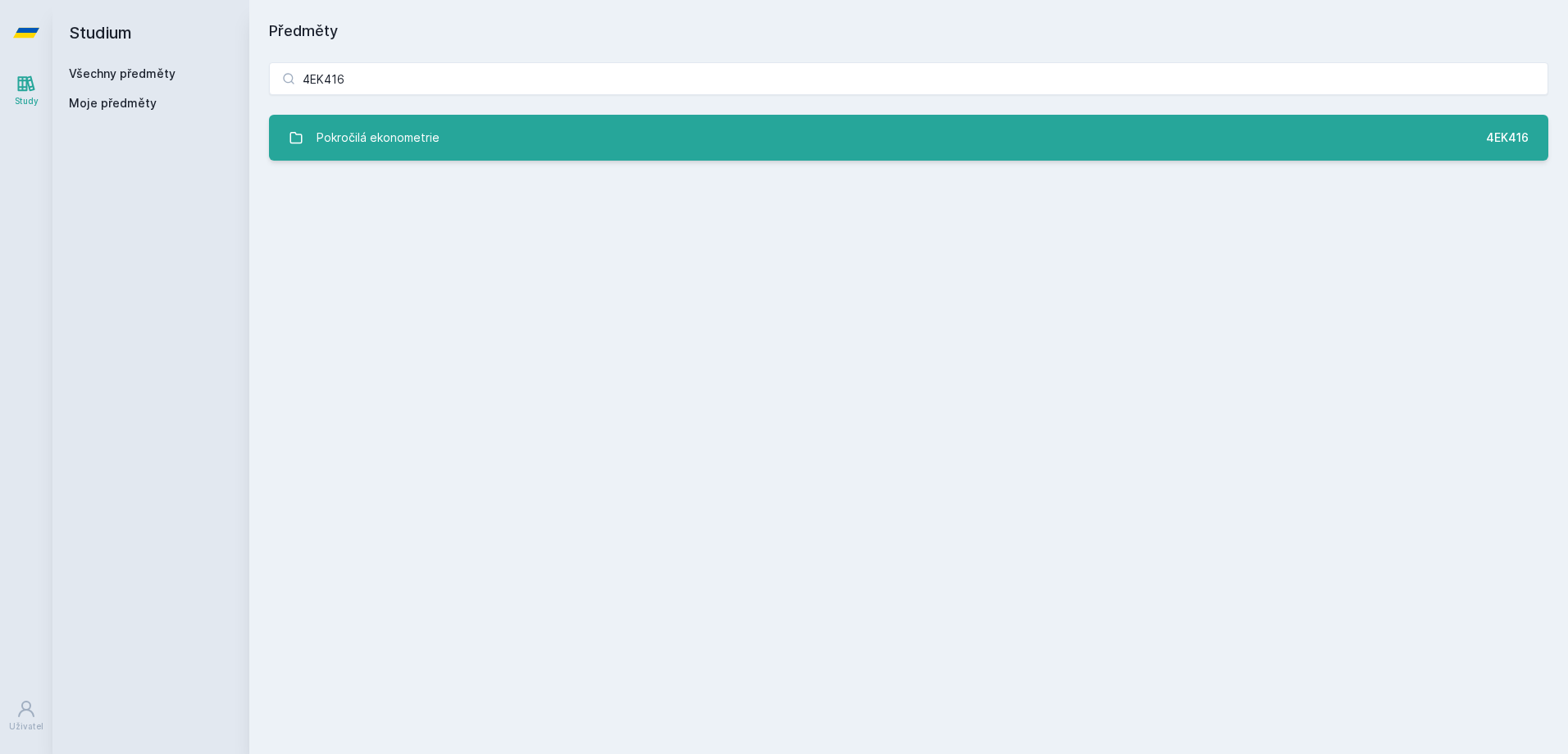 click on "Pokročilá ekonometrie" at bounding box center [378, 138] 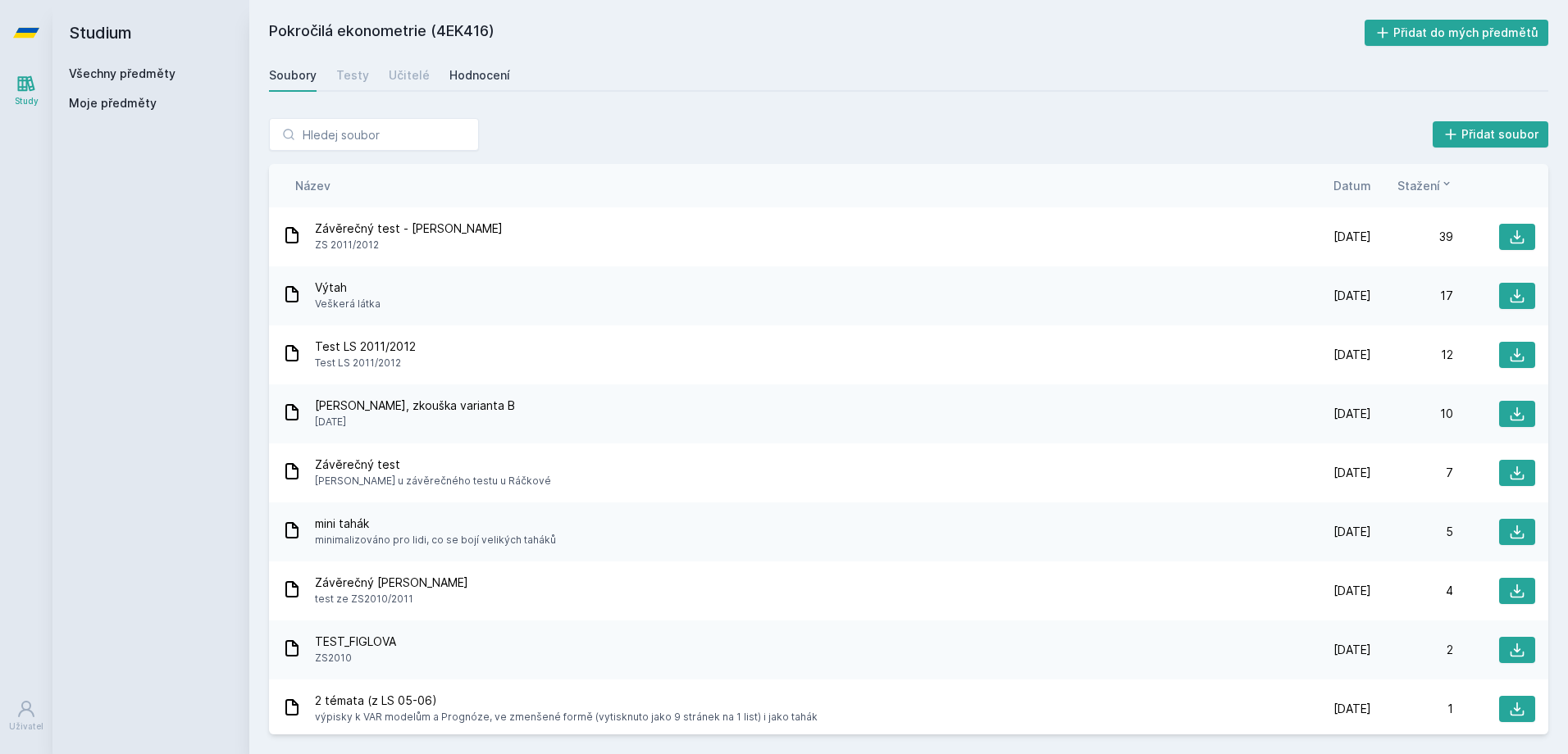 click on "Hodnocení" at bounding box center [480, 75] 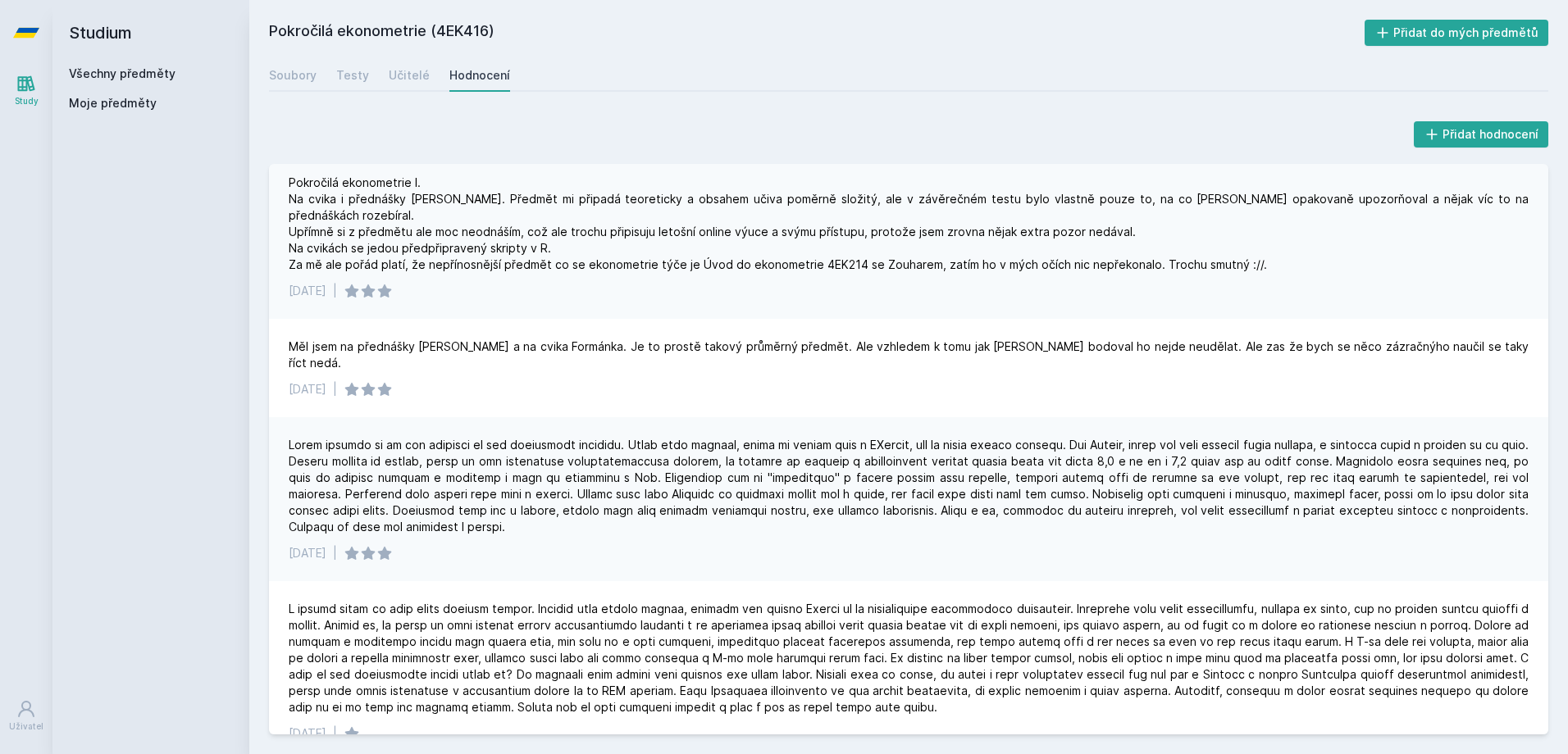 scroll, scrollTop: 0, scrollLeft: 0, axis: both 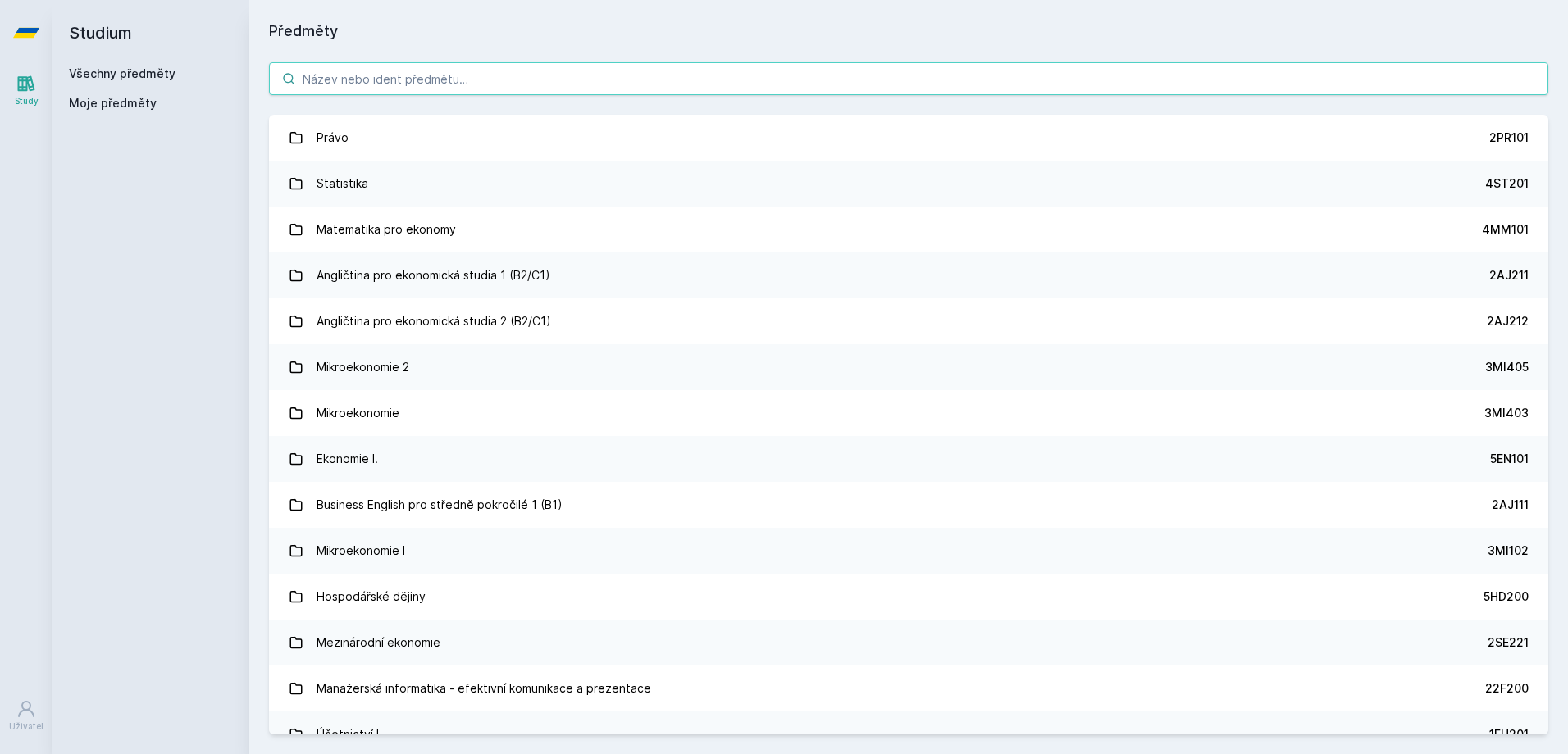 click at bounding box center [909, 79] 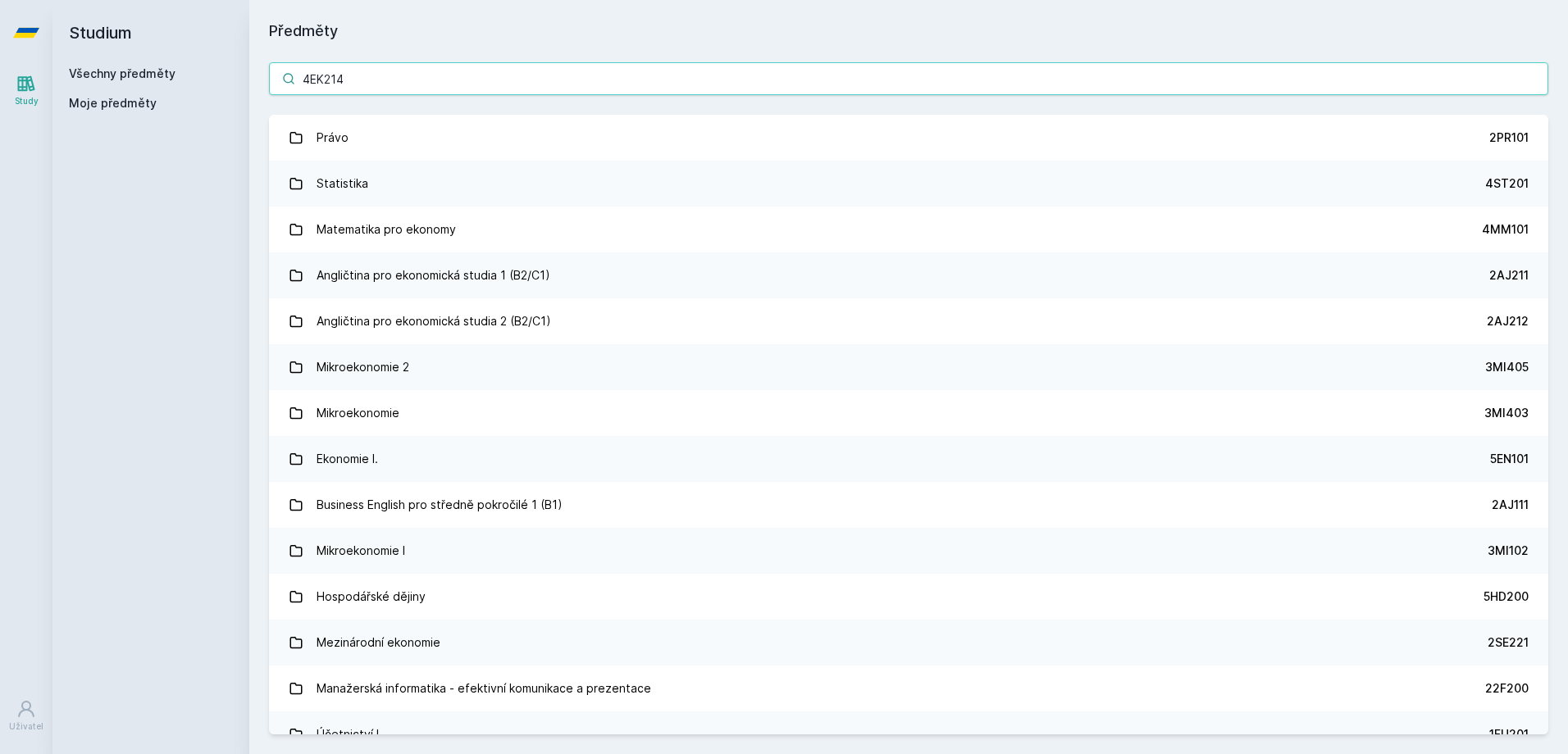type on "4EK214" 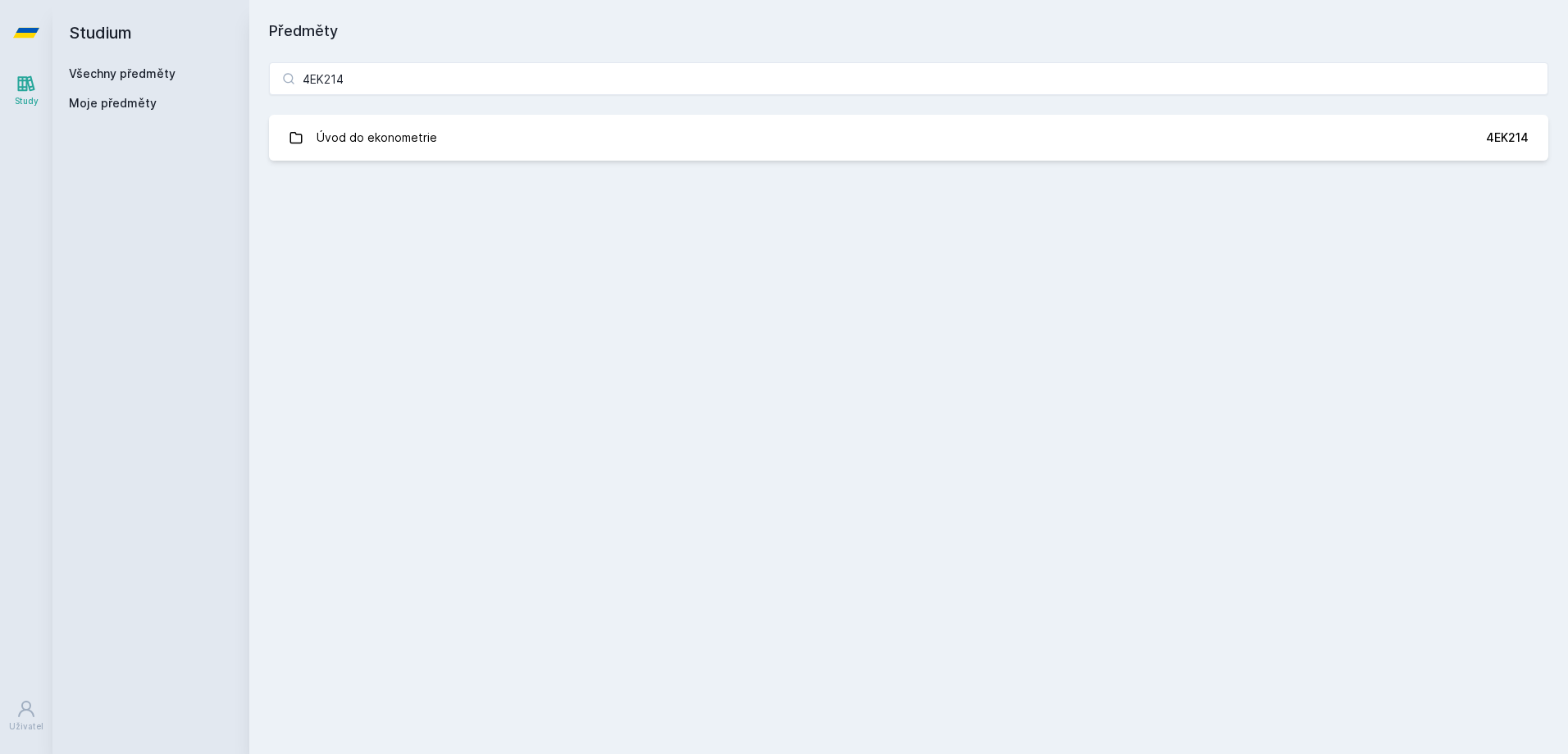click on "4EK214         Úvod do ekonometrie   4EK214         Jejda, něco se pokazilo." at bounding box center (909, 111) 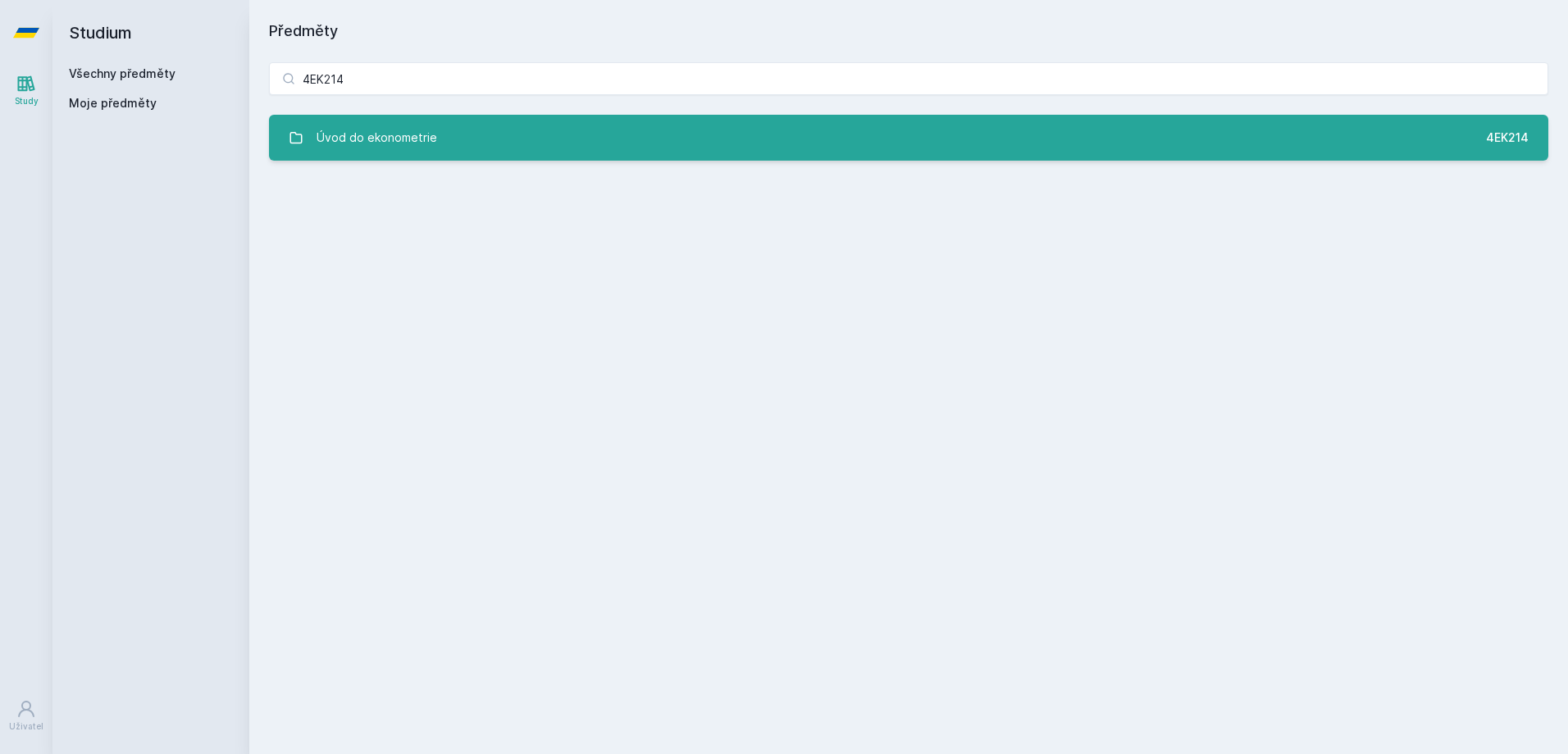 click on "Úvod do ekonometrie" at bounding box center (376, 138) 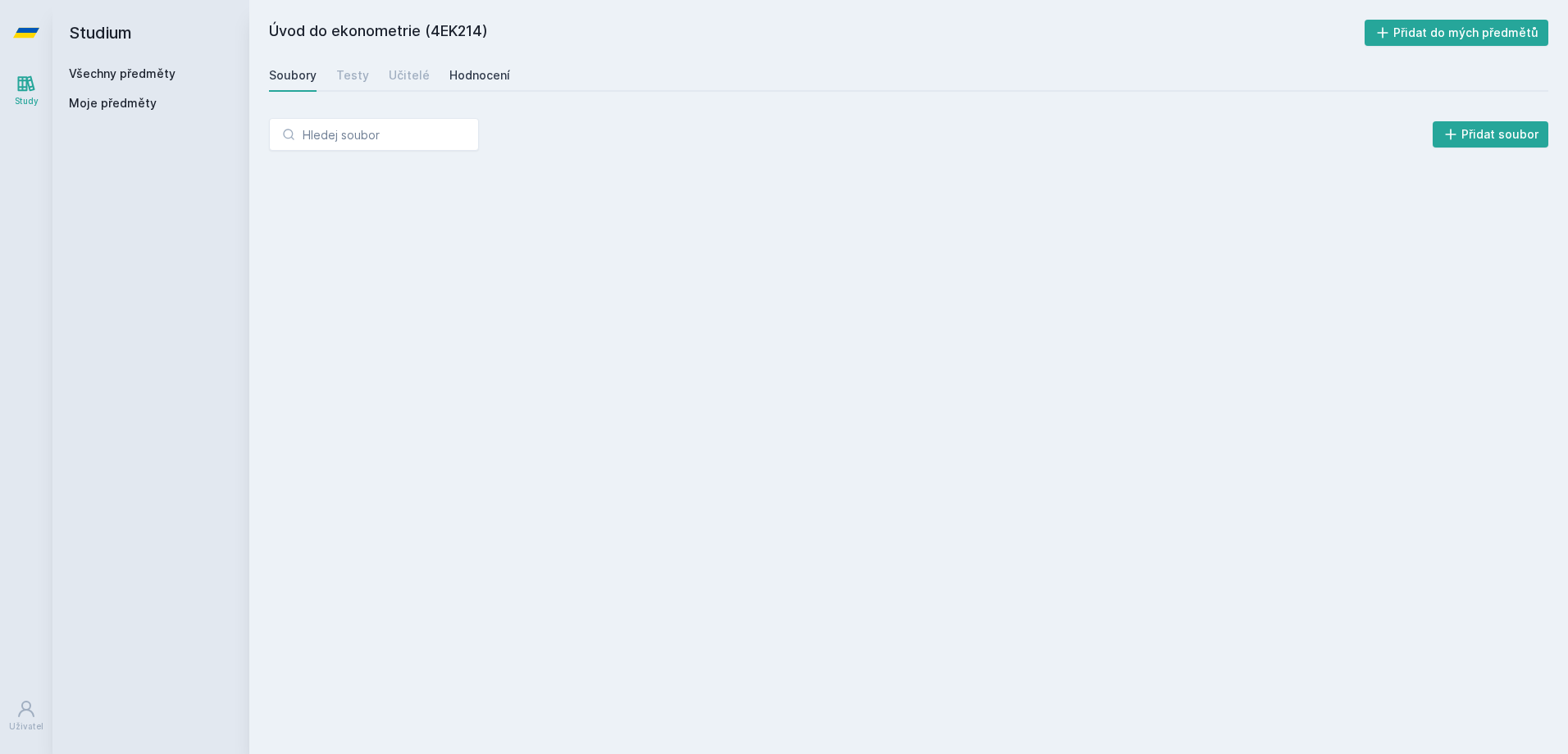 click on "Hodnocení" at bounding box center (480, 75) 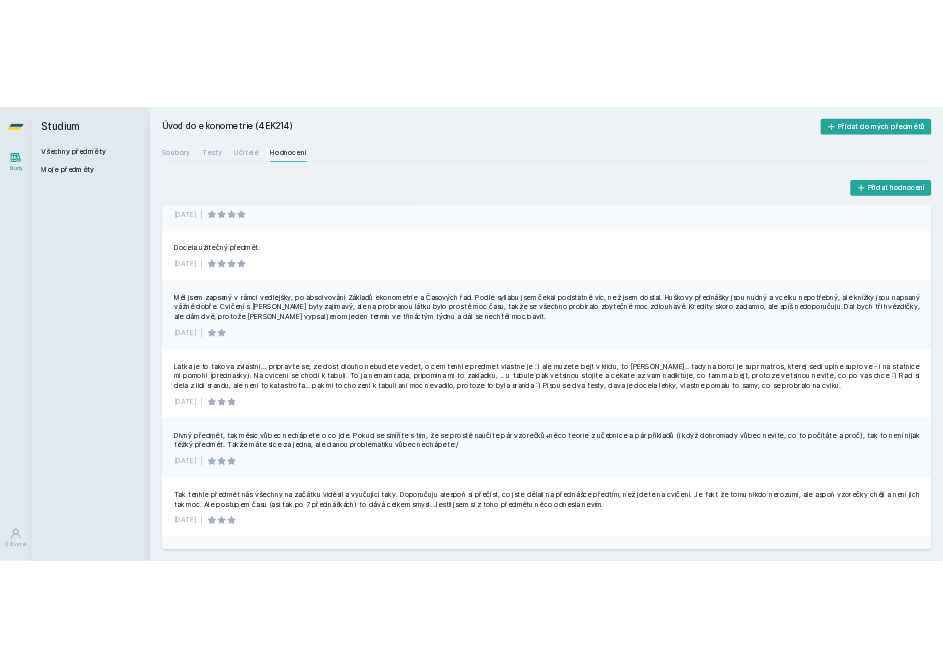 scroll, scrollTop: 1200, scrollLeft: 0, axis: vertical 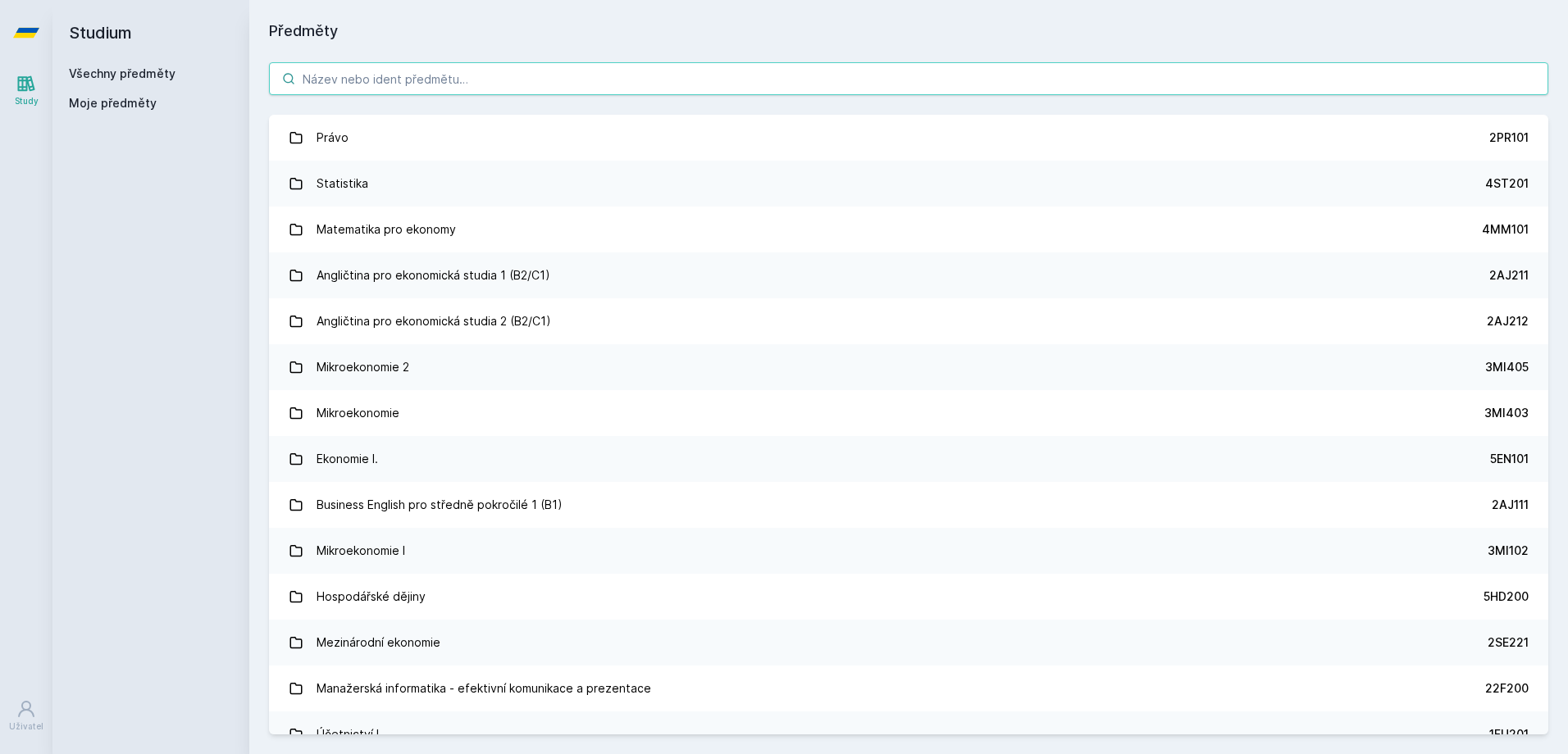 click at bounding box center (909, 79) 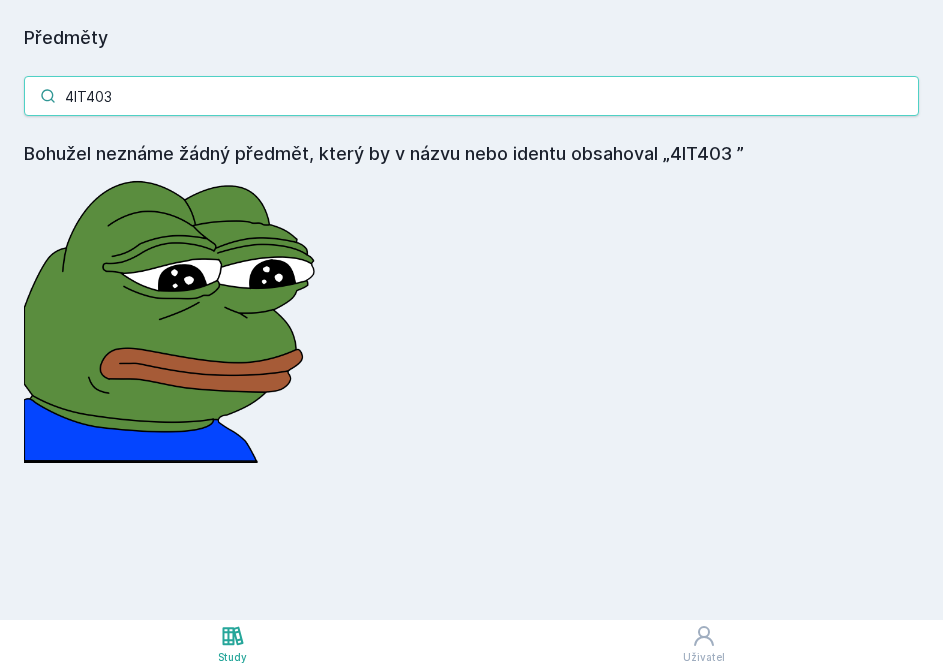 type on "4IT403" 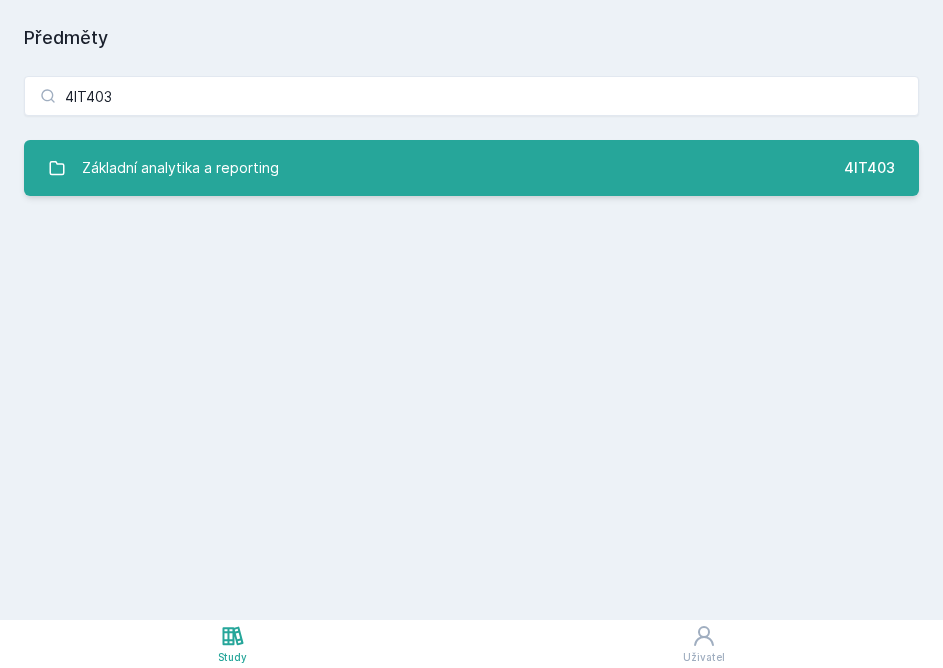 click on "Základní analytika a reporting   4IT403" at bounding box center (471, 168) 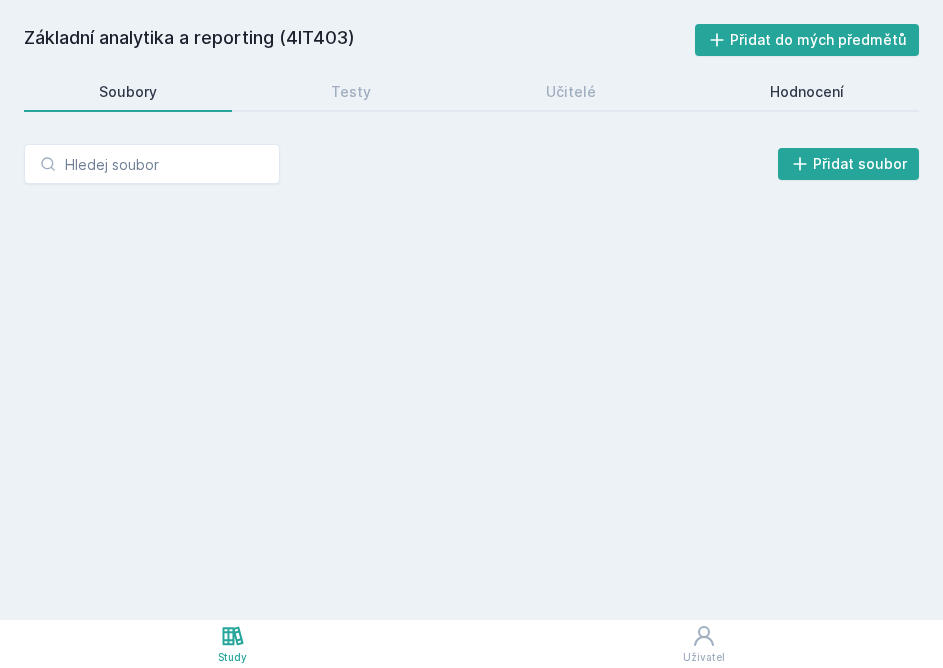 click on "Hodnocení" at bounding box center (807, 92) 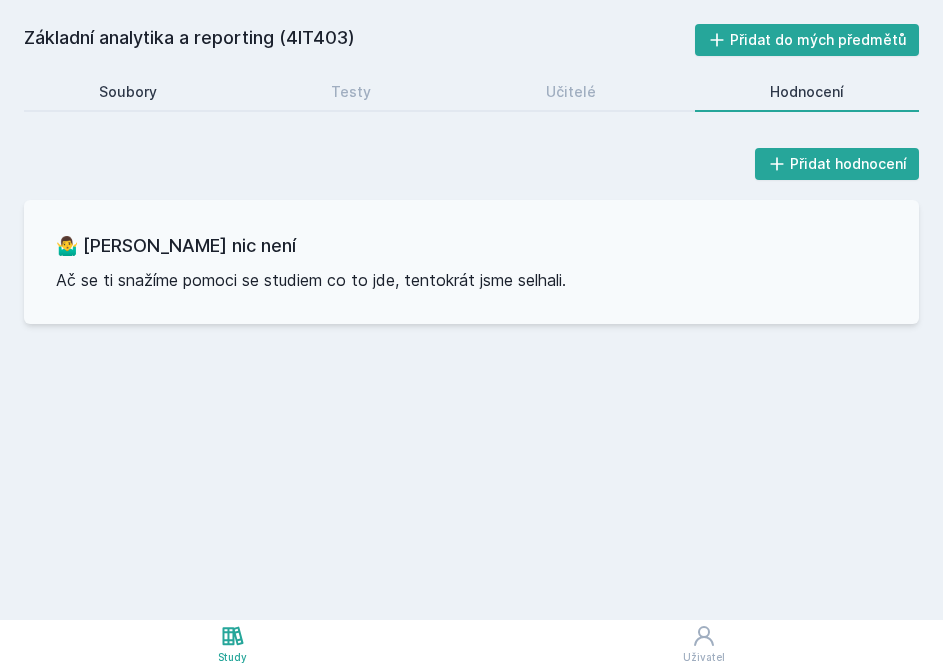 click on "Soubory" at bounding box center [128, 92] 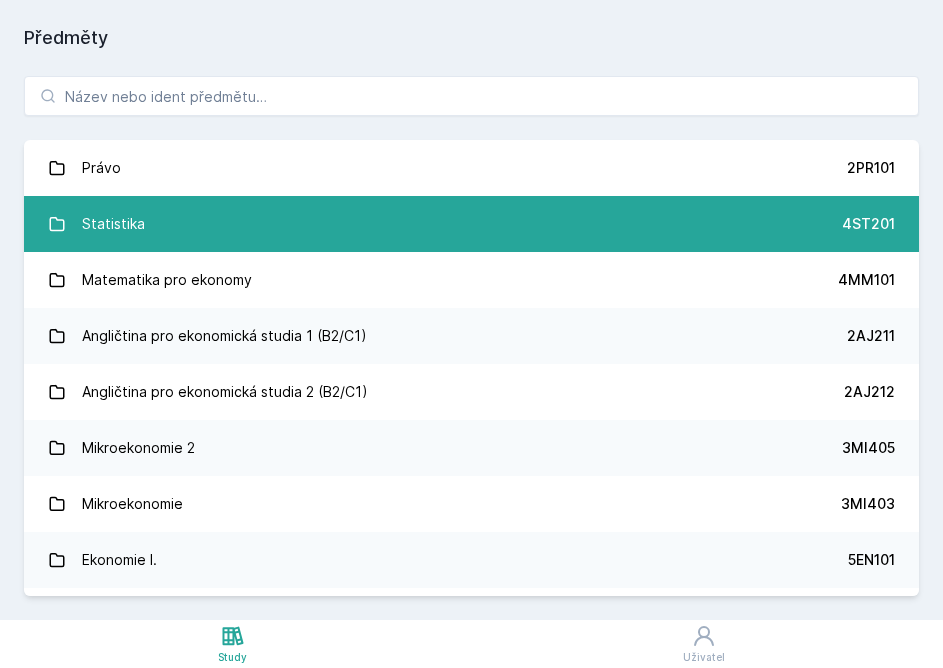 scroll, scrollTop: 0, scrollLeft: 0, axis: both 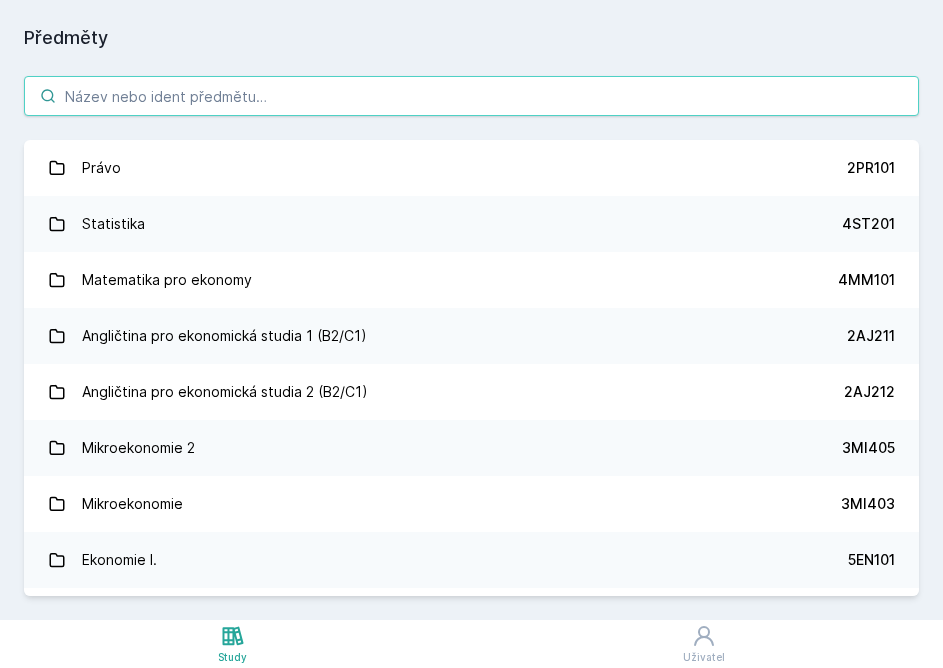 click at bounding box center [471, 96] 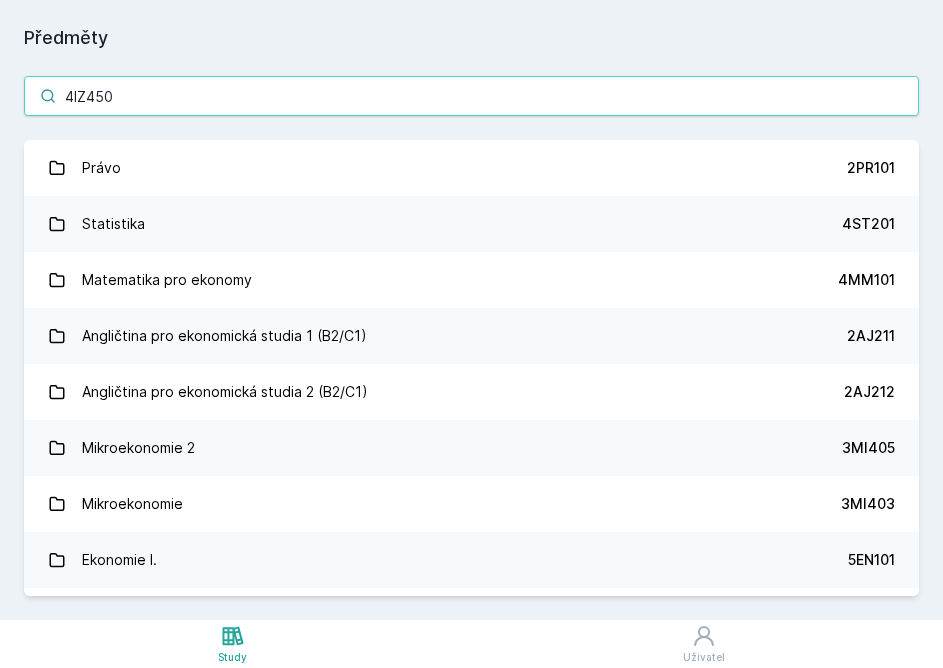 type on "4IZ450" 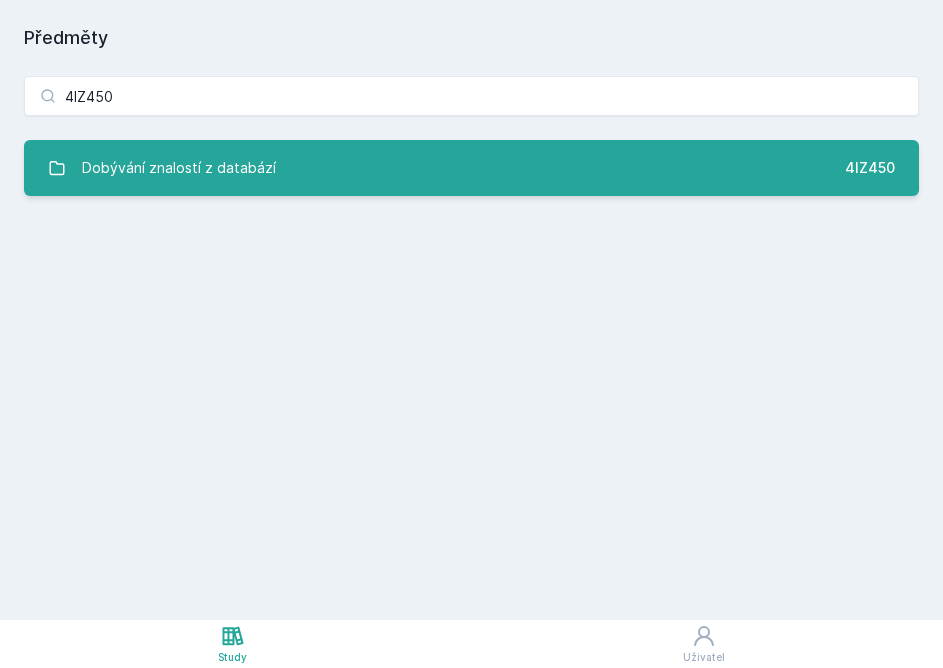 click on "Dobývání znalostí z databází   4IZ450" at bounding box center (471, 168) 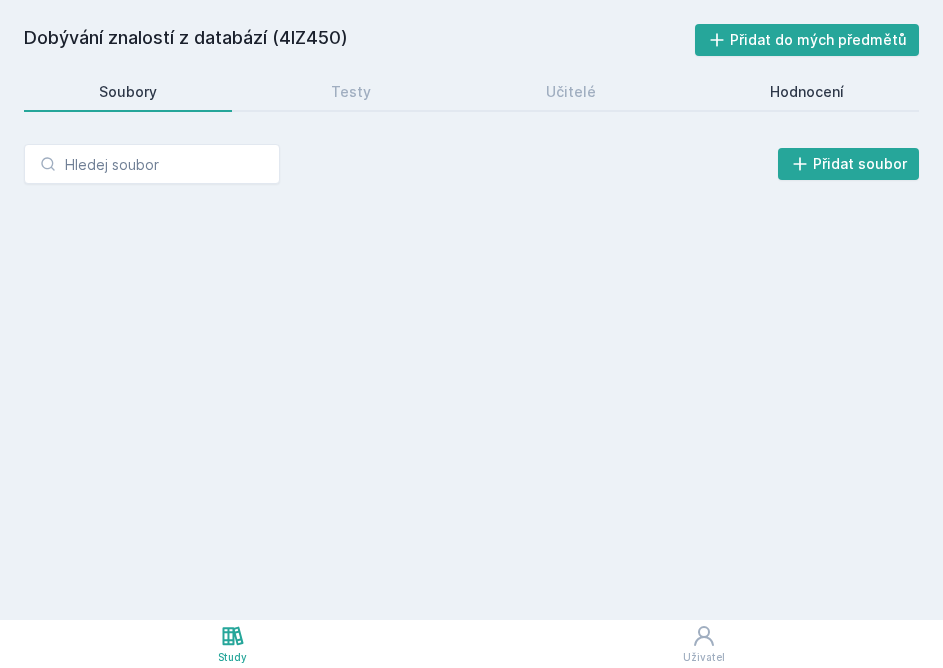 click on "Hodnocení" at bounding box center (807, 92) 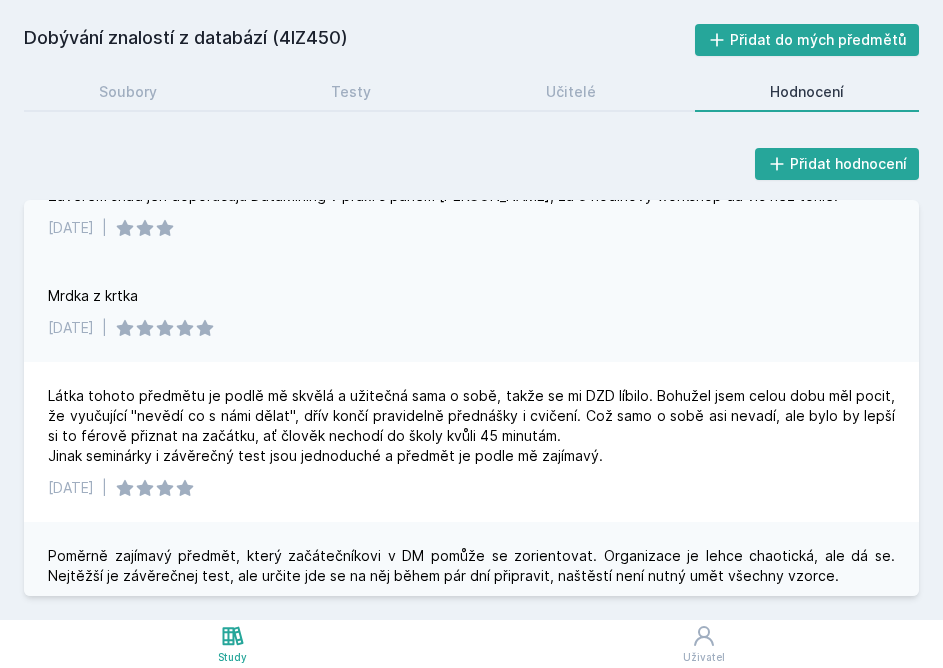 scroll, scrollTop: 200, scrollLeft: 0, axis: vertical 